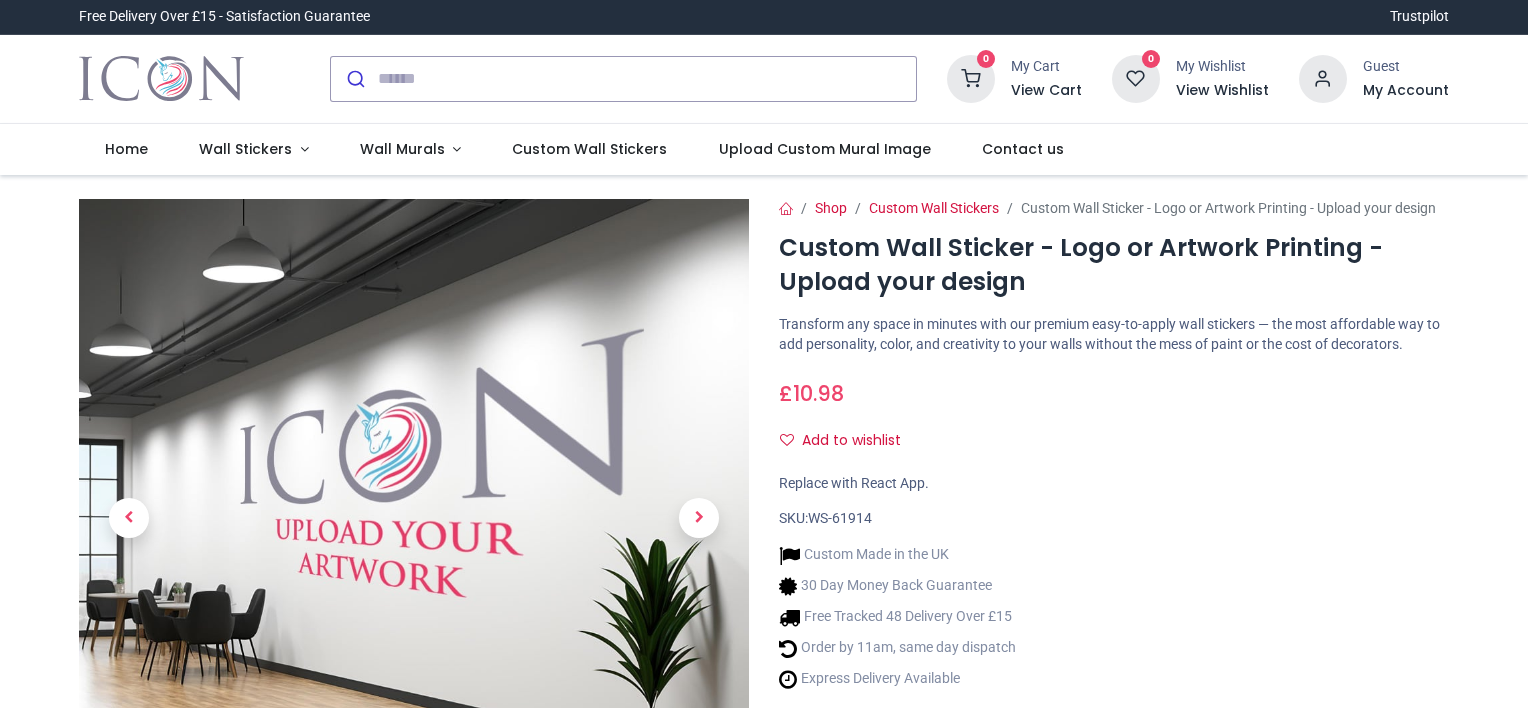 scroll, scrollTop: 0, scrollLeft: 0, axis: both 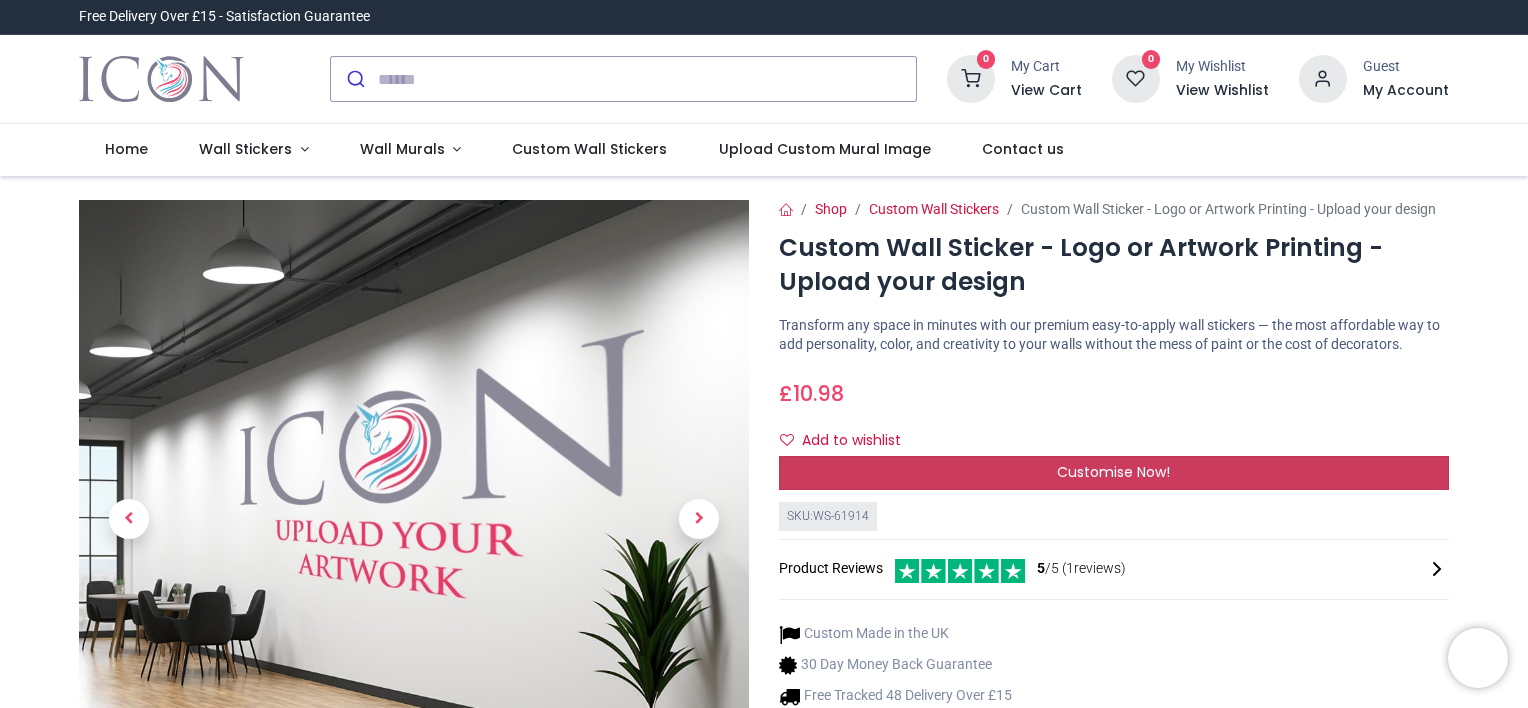 click on "Customise Now!" at bounding box center (1113, 472) 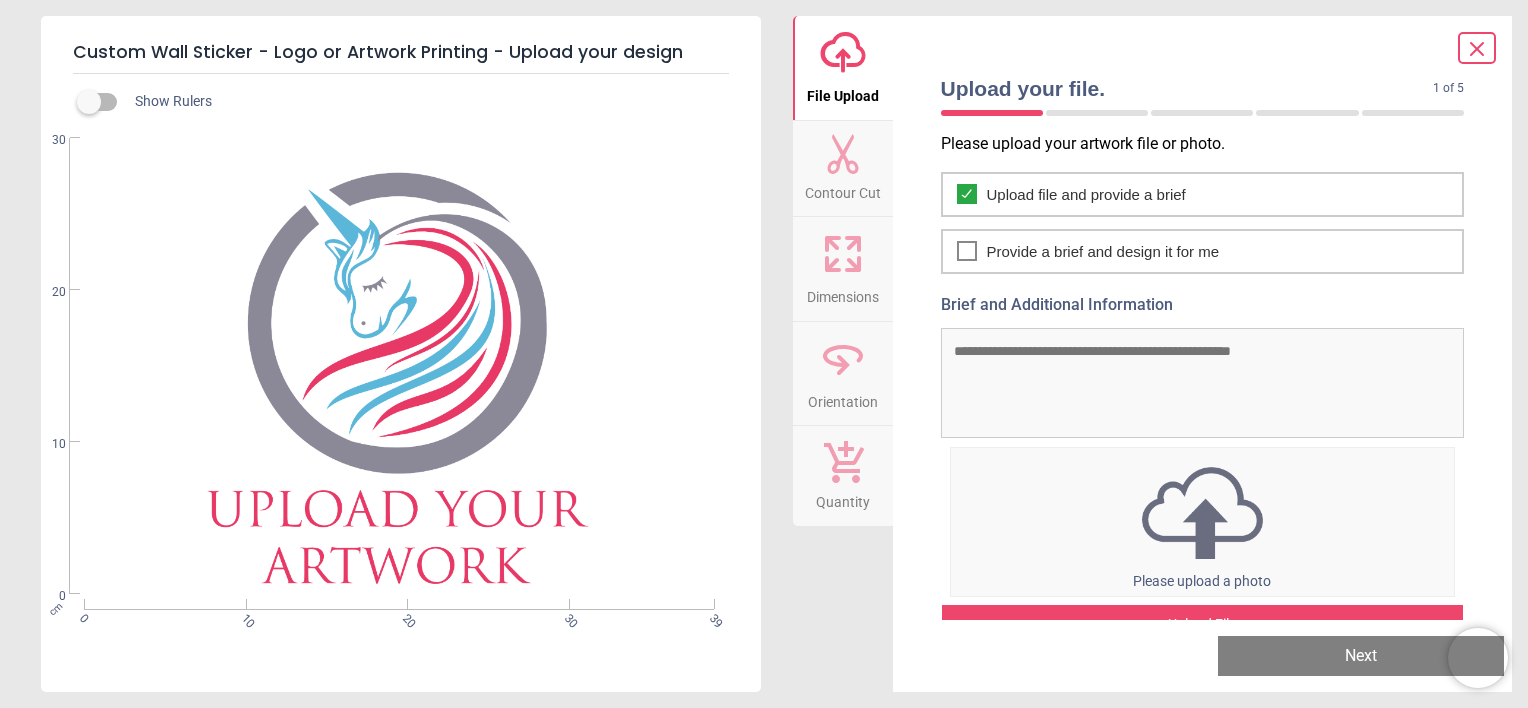 click on "Contour Cut" at bounding box center (843, 189) 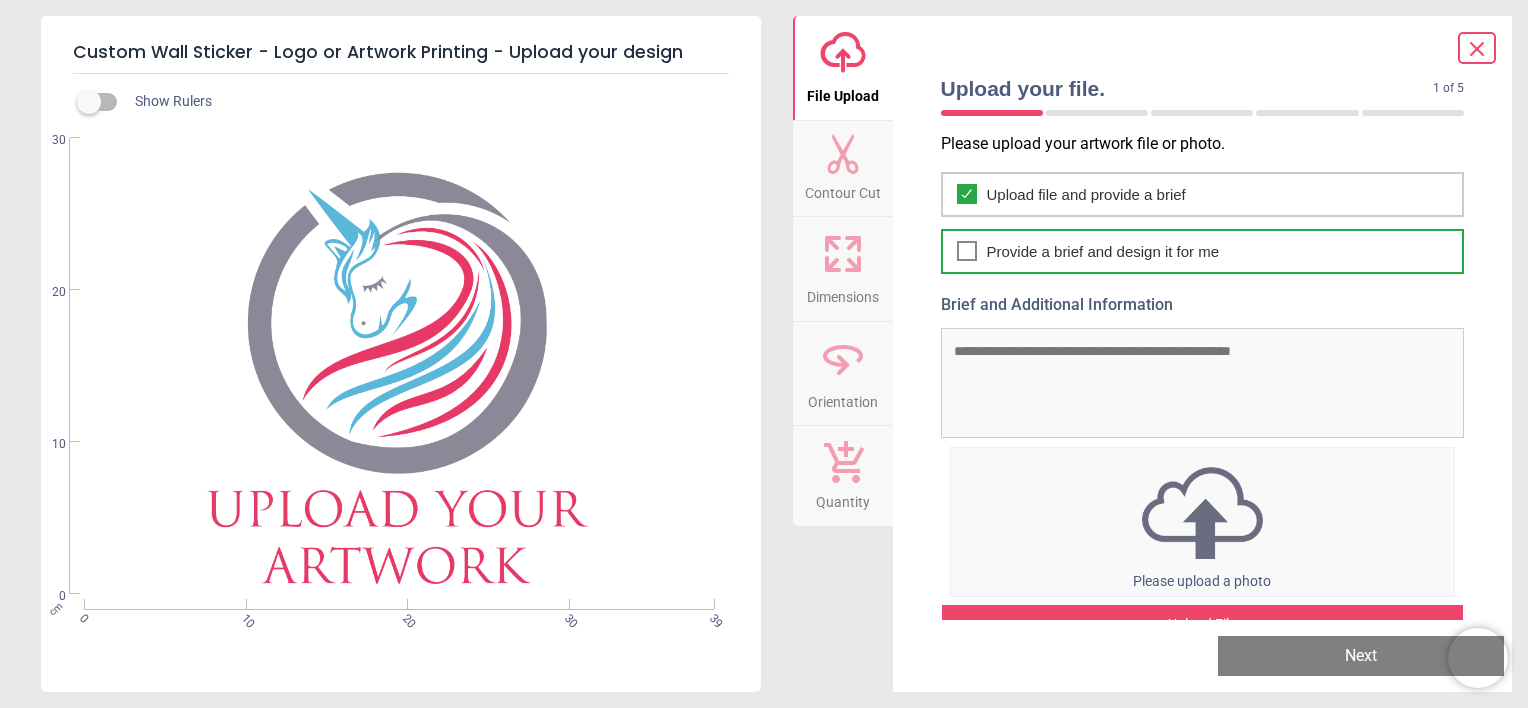 click 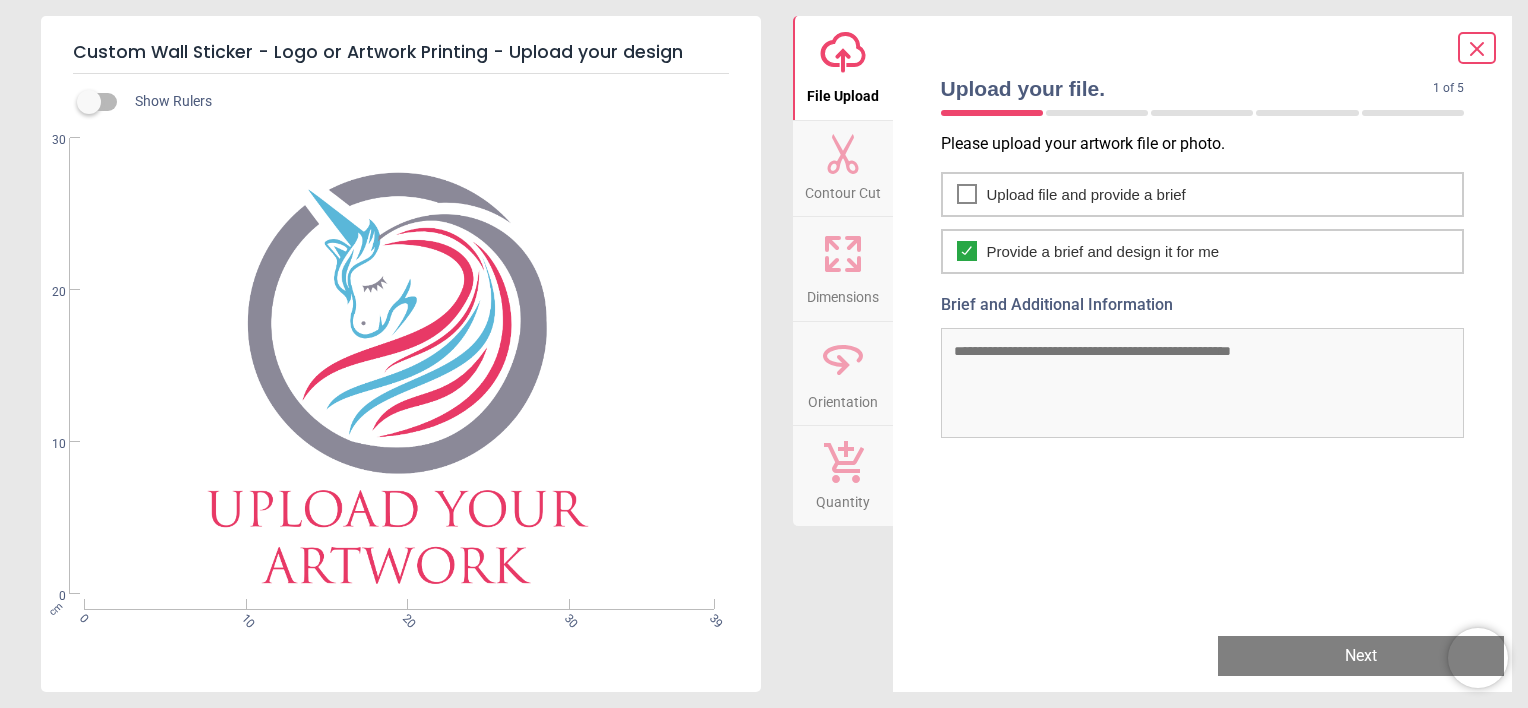 click on "Brief and Additional Information" at bounding box center [1203, 383] 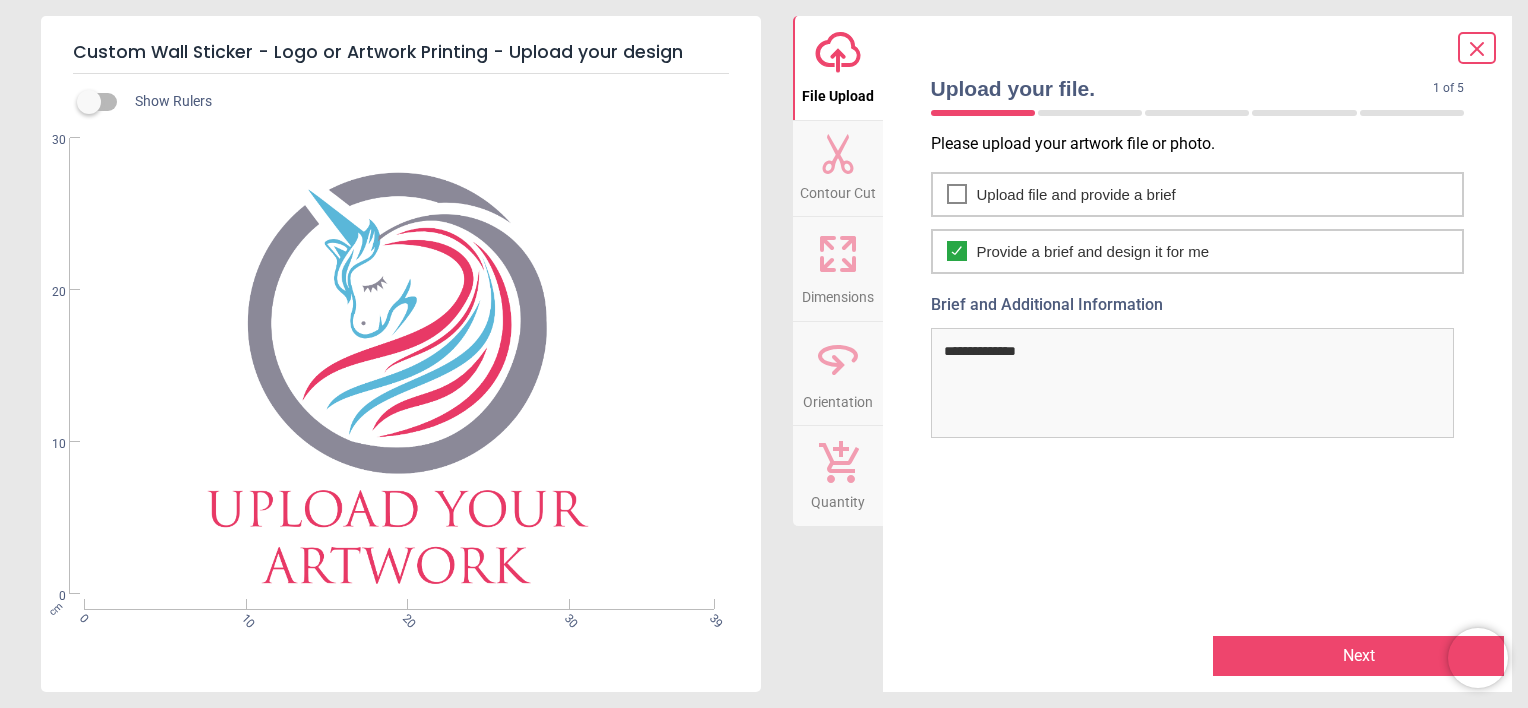 click on "**********" at bounding box center (1193, 383) 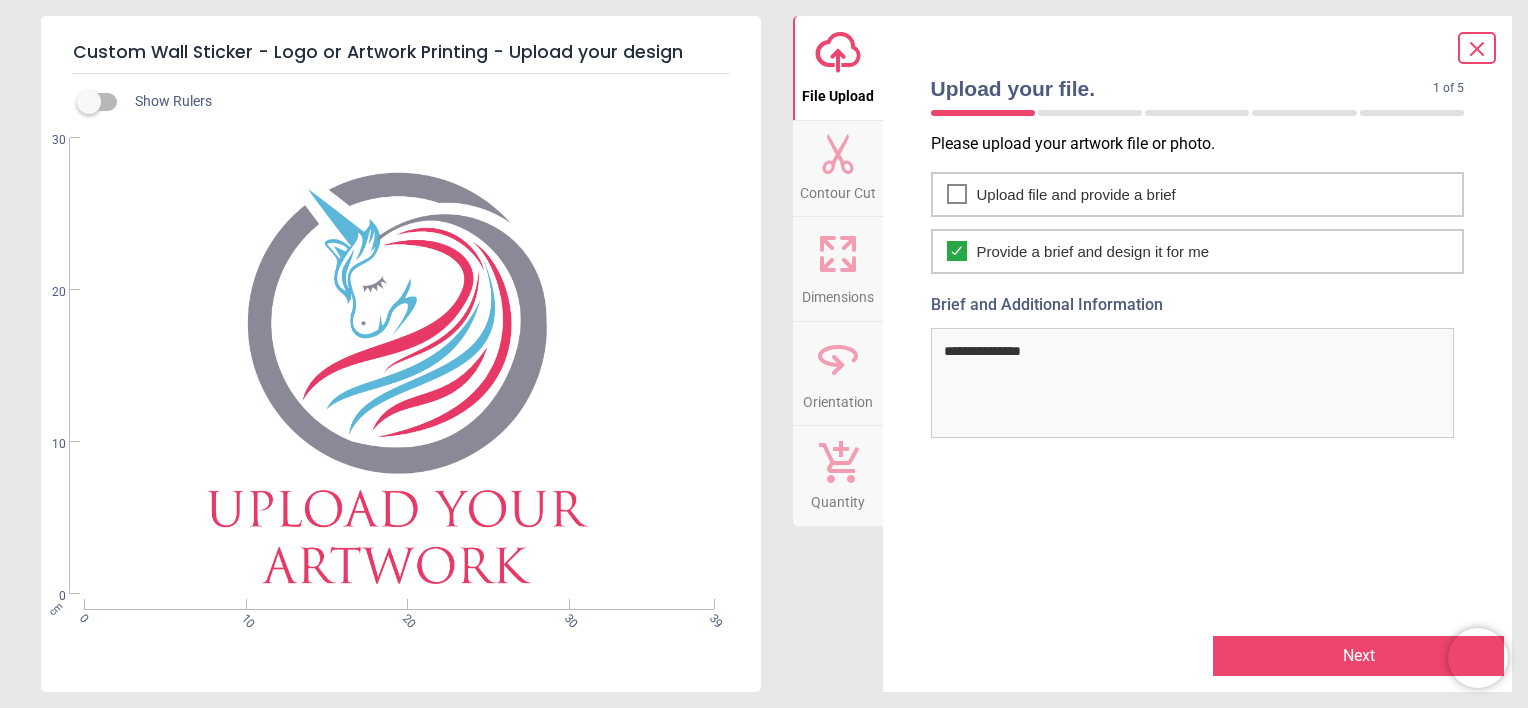 type on "**********" 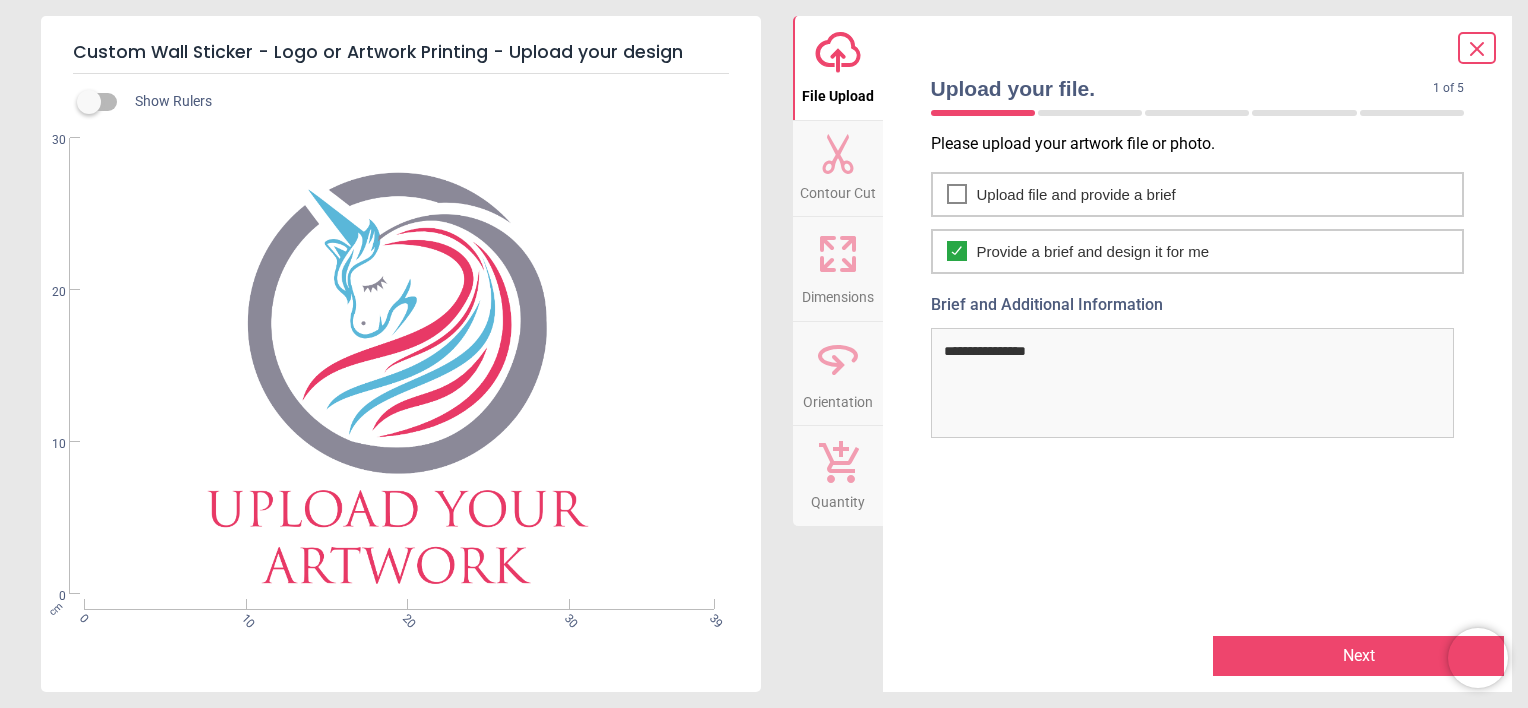 click on "Next" at bounding box center (1358, 656) 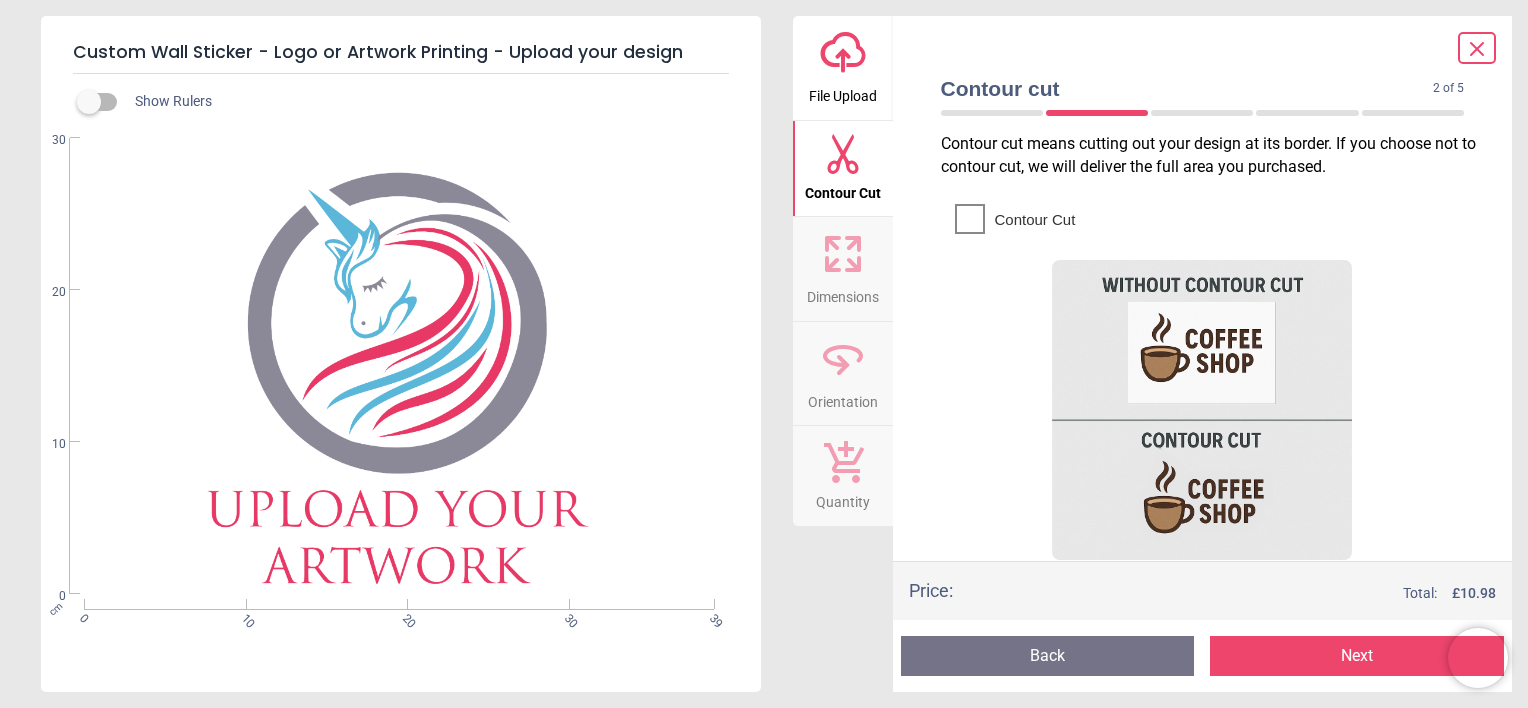 click 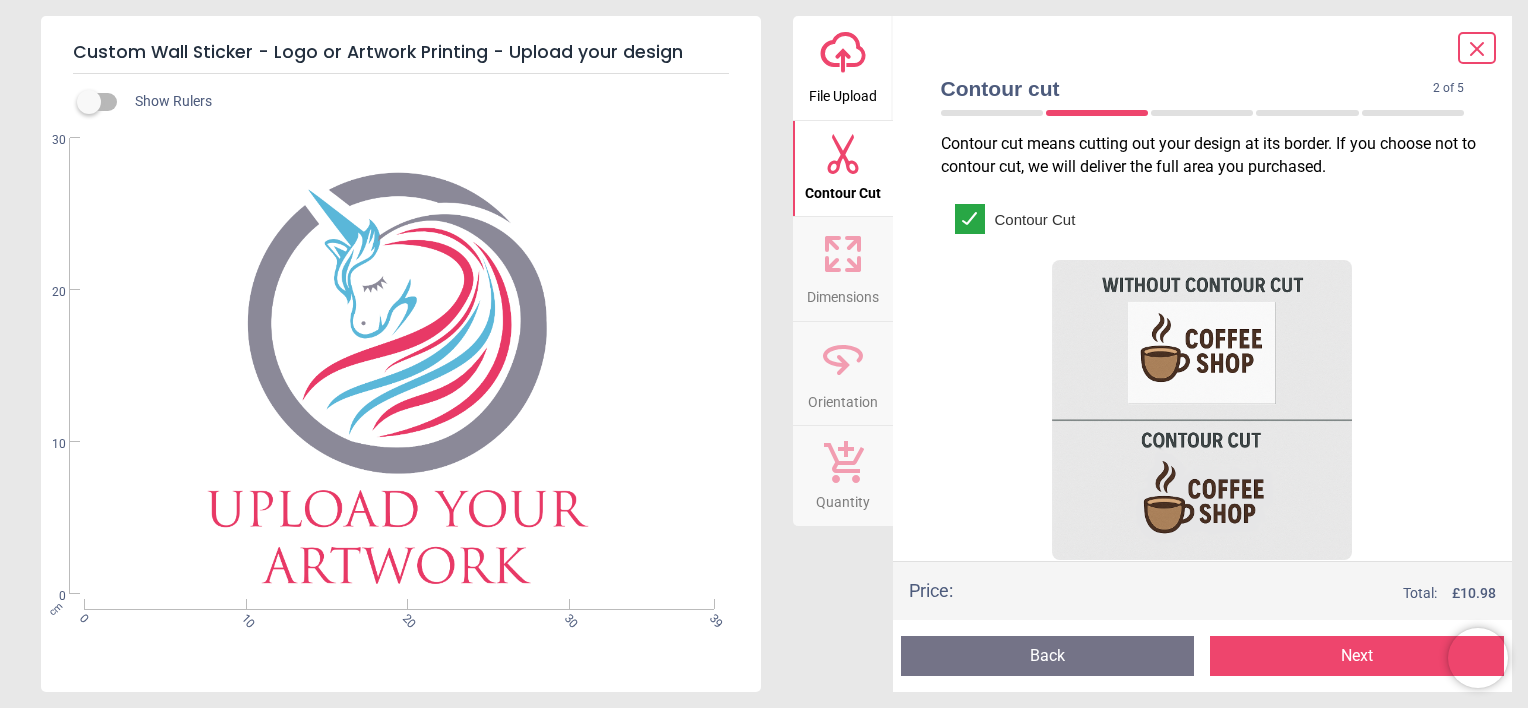 click on "Next" at bounding box center [1357, 656] 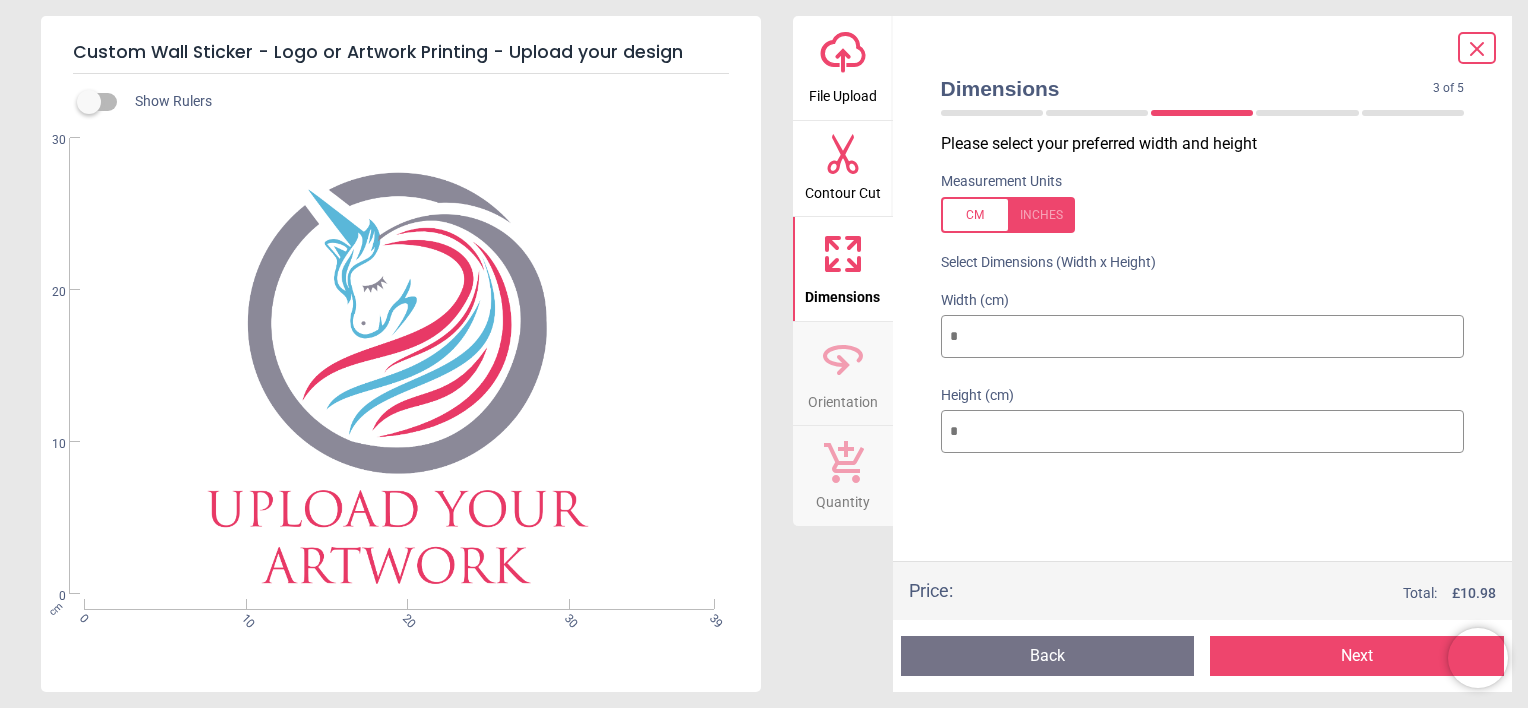 click at bounding box center (1008, 215) 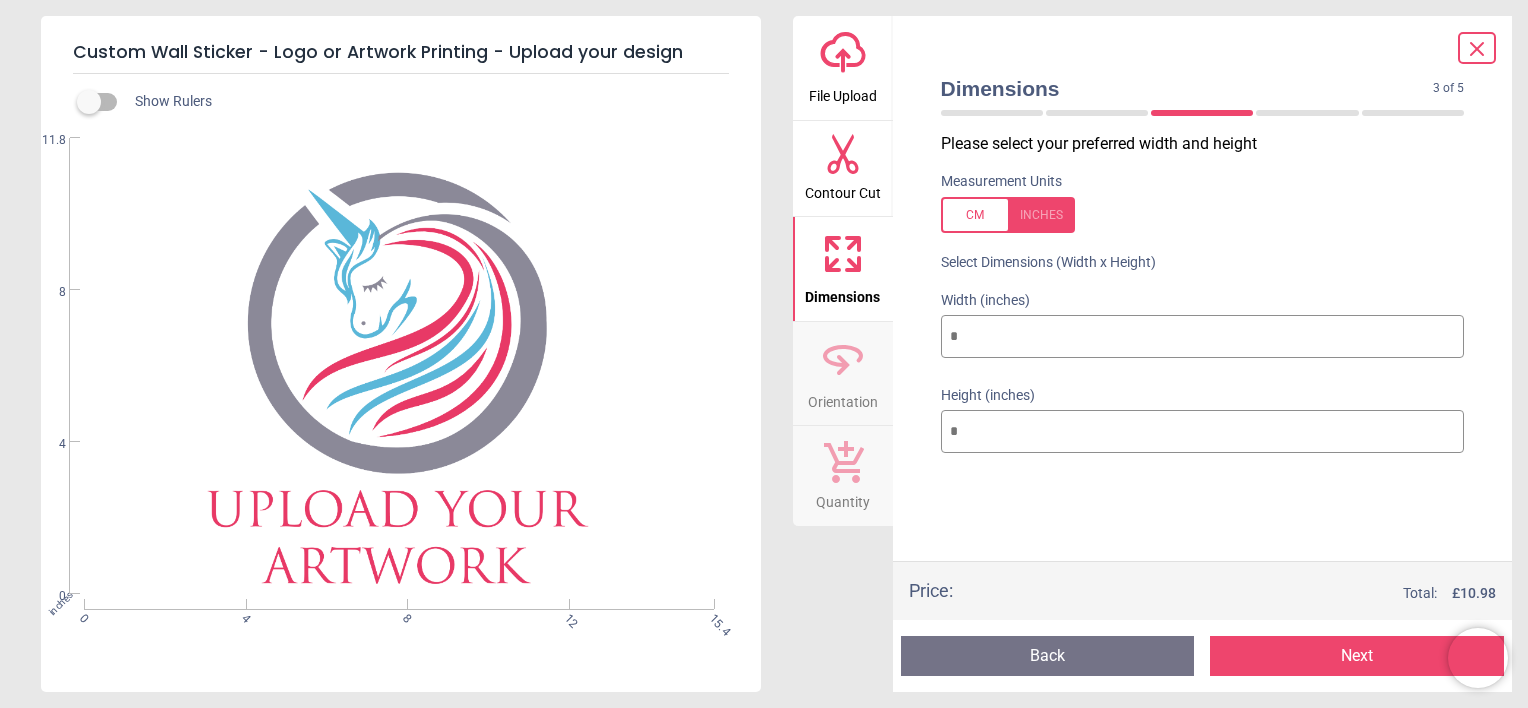 click at bounding box center [1008, 215] 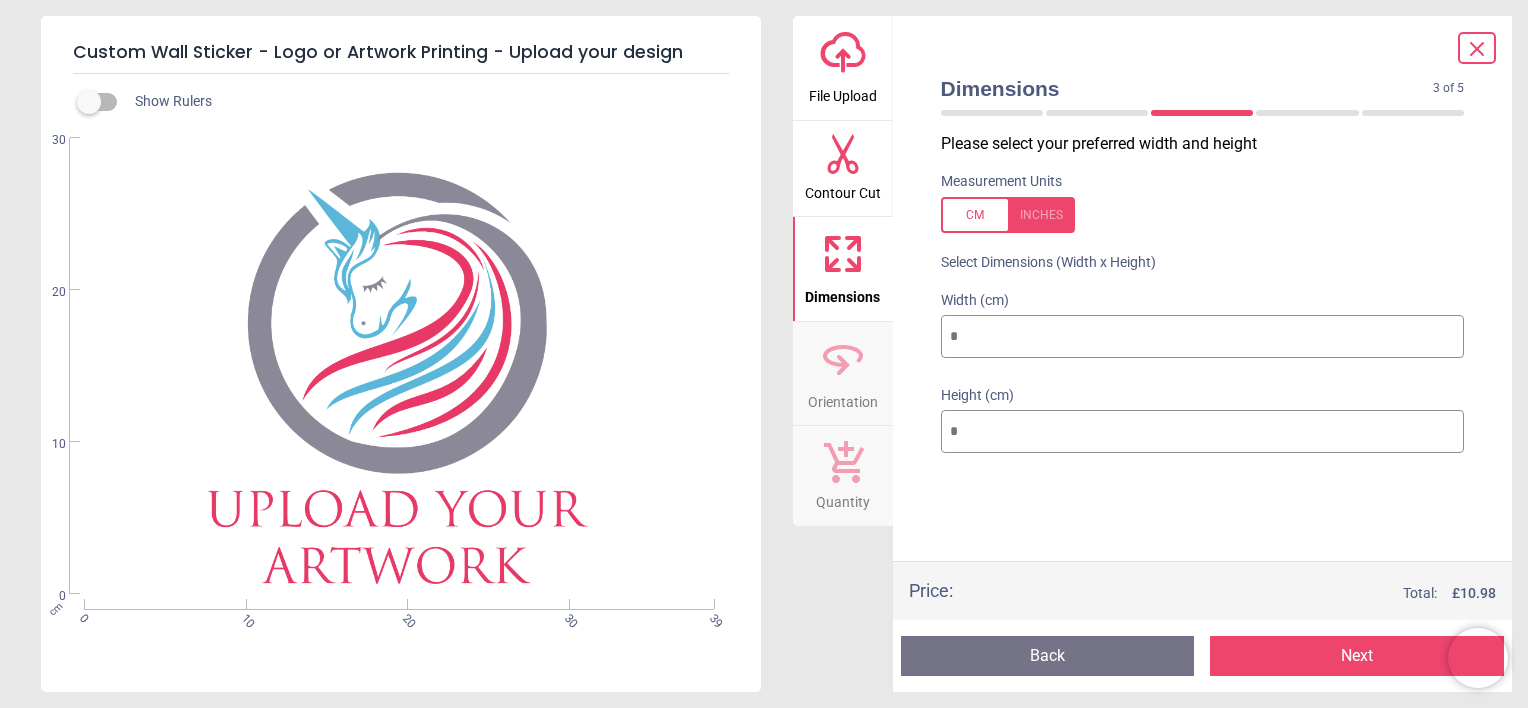 drag, startPoint x: 992, startPoint y: 340, endPoint x: 926, endPoint y: 331, distance: 66.61081 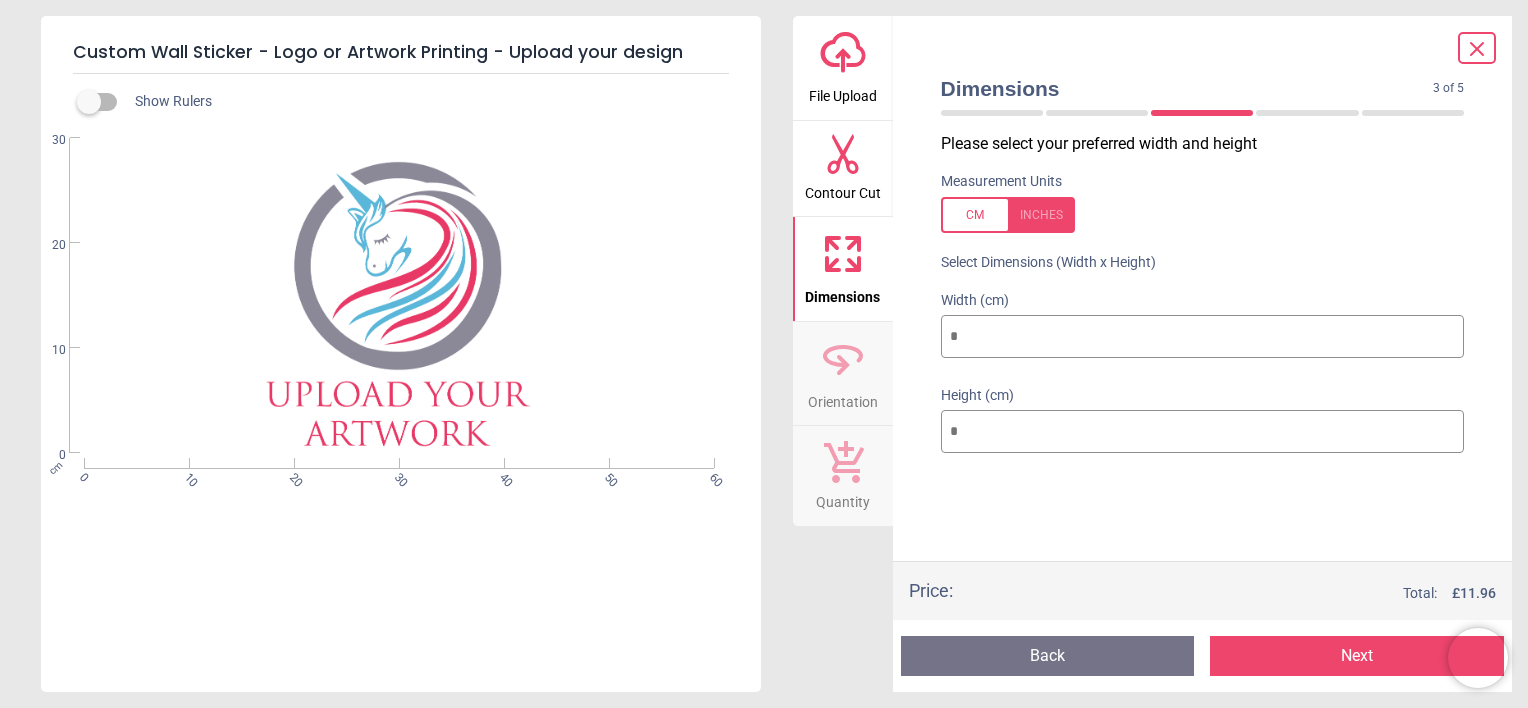 type on "**" 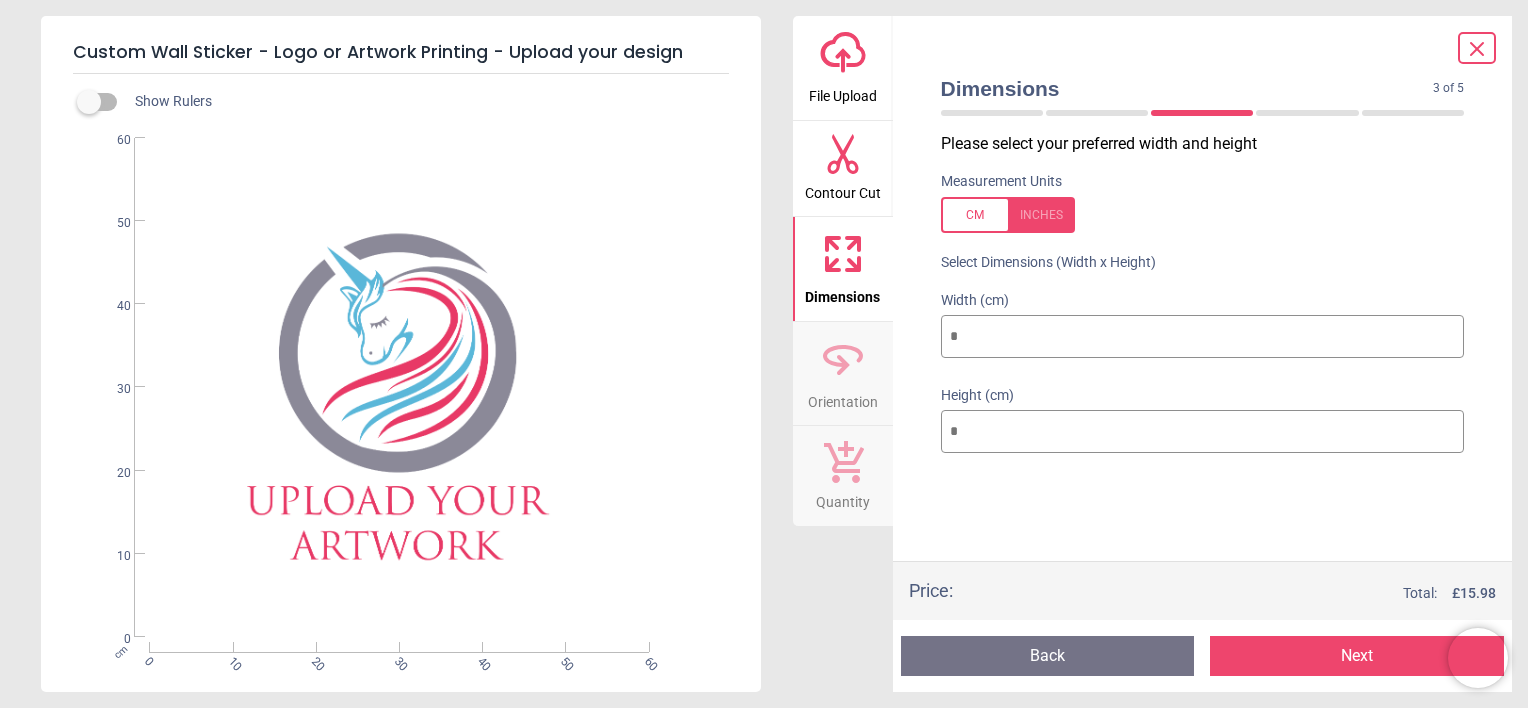 type on "**" 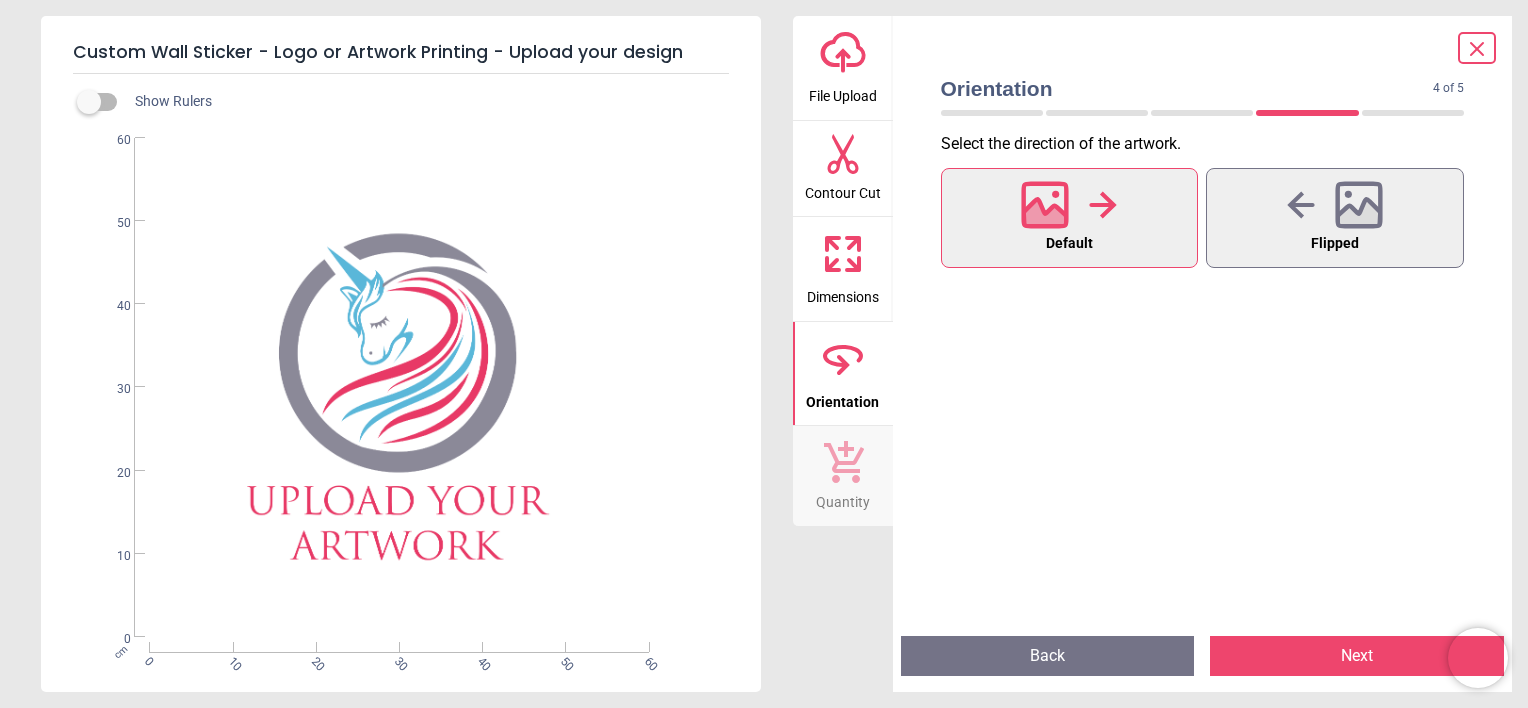 click on "Next" at bounding box center (1357, 656) 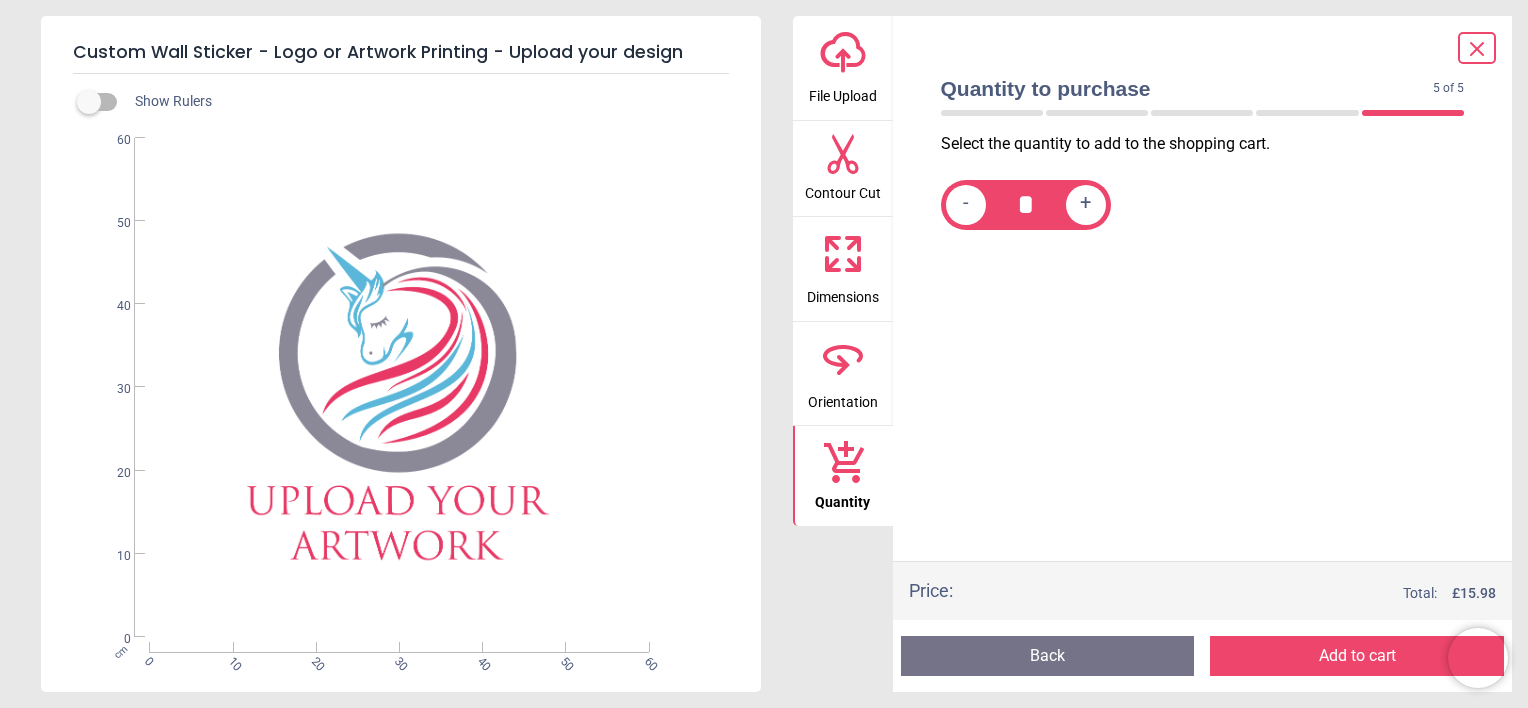 click on "+" at bounding box center (1085, 204) 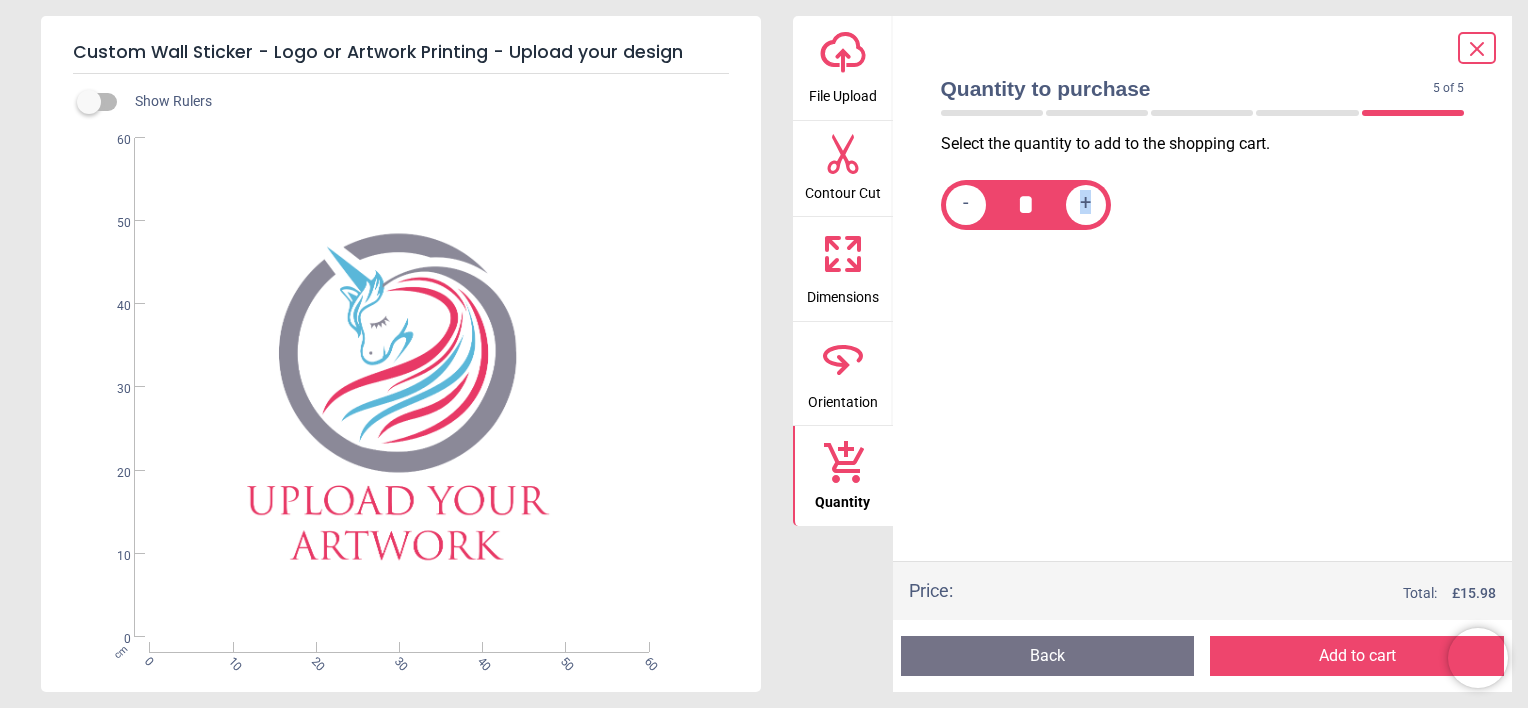 click on "+" at bounding box center (1085, 204) 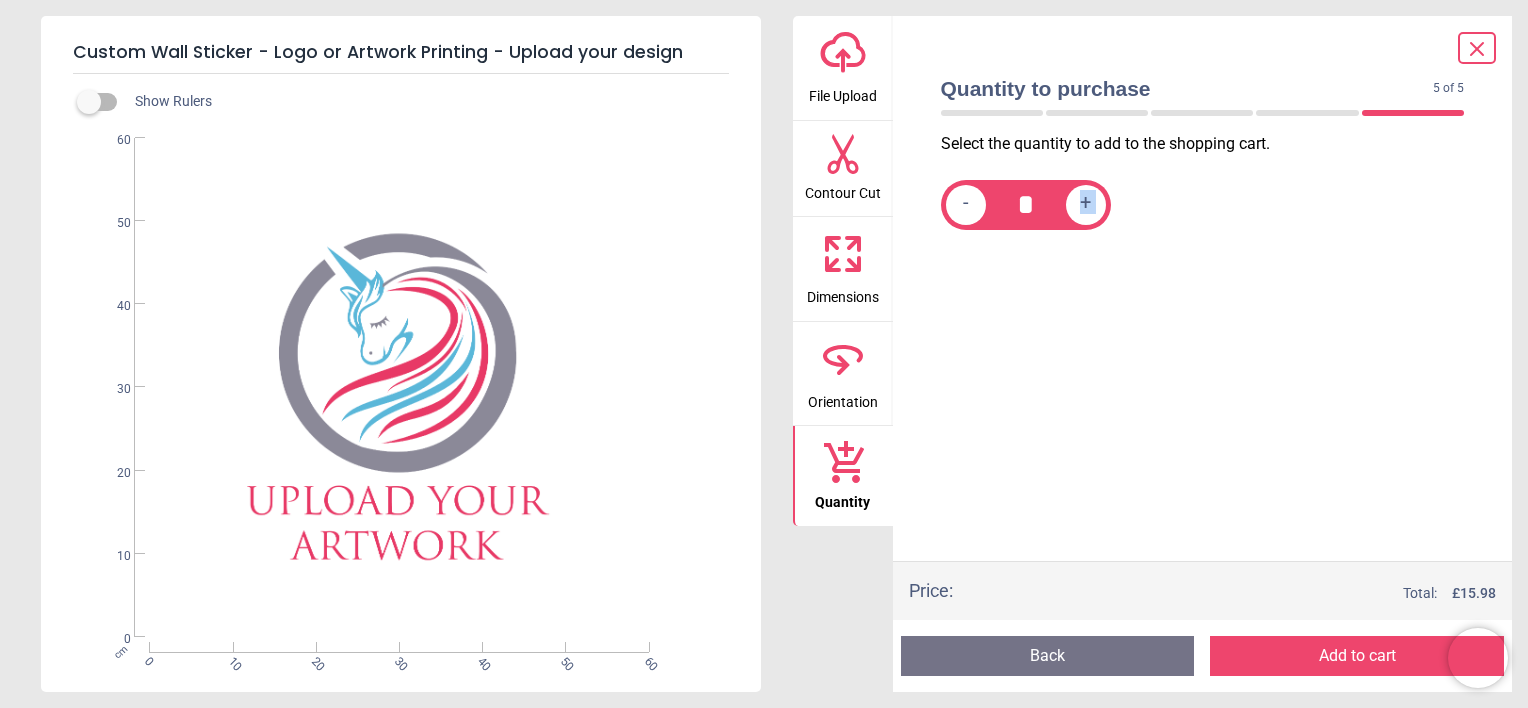 click on "+" at bounding box center (1085, 204) 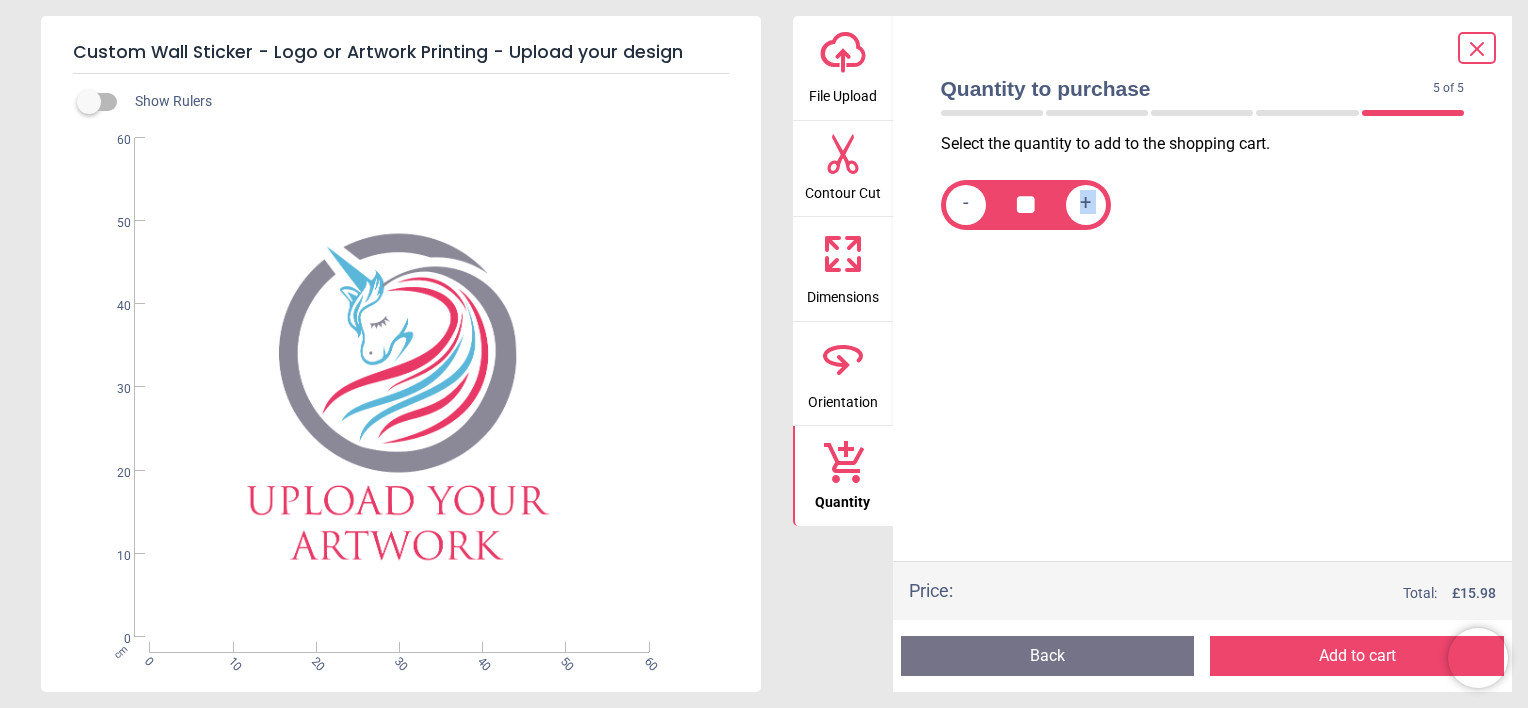 click on "Add to cart" at bounding box center [1357, 656] 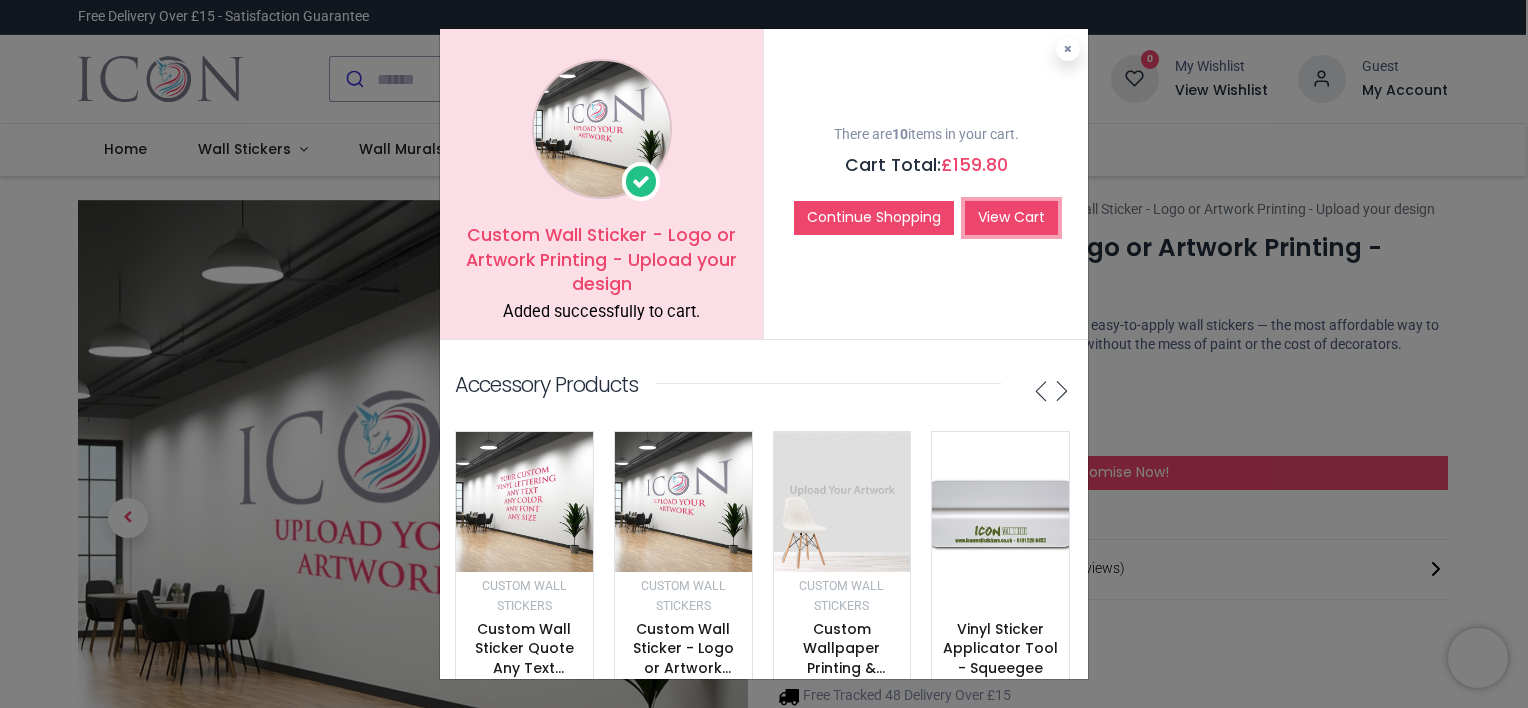click on "View Cart" at bounding box center (1011, 218) 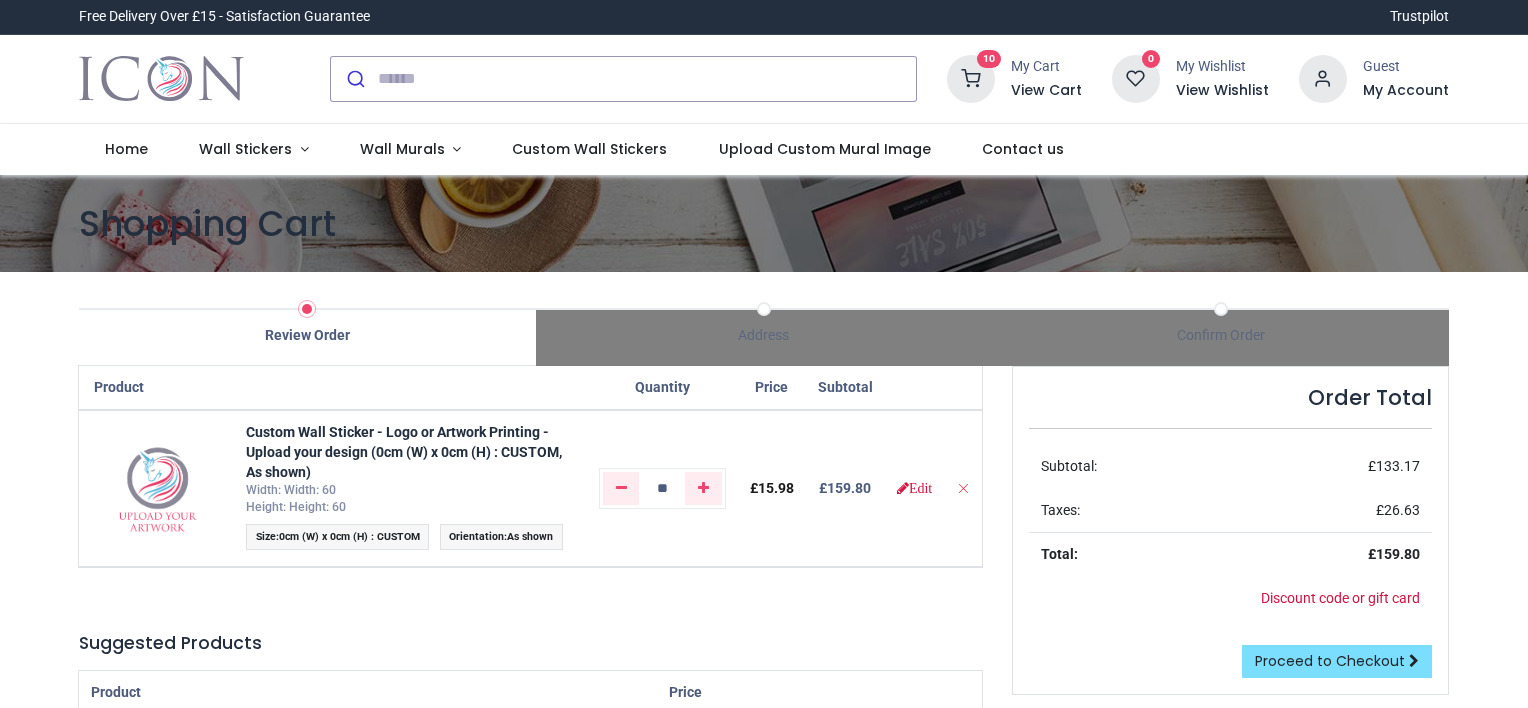 scroll, scrollTop: 0, scrollLeft: 0, axis: both 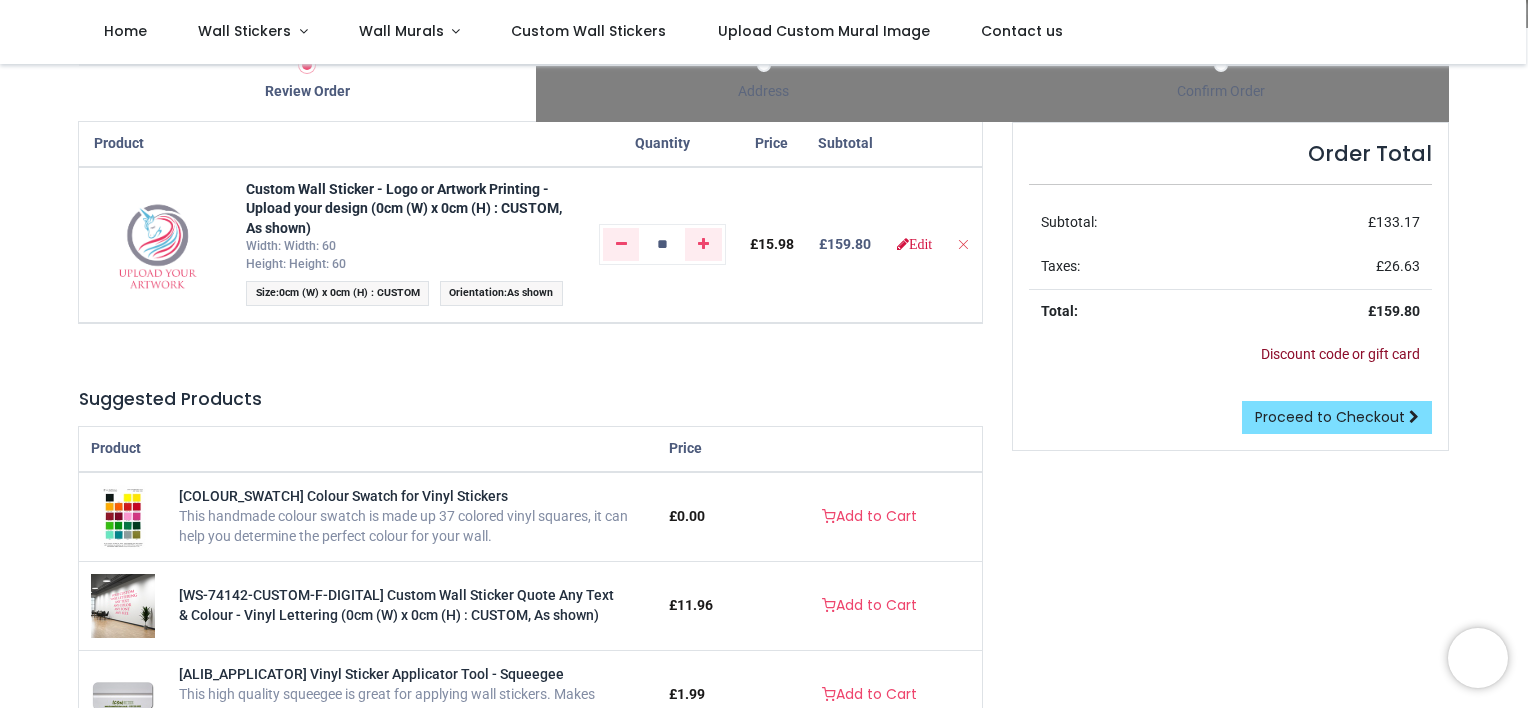 click on "Discount code or gift card" at bounding box center [1340, 354] 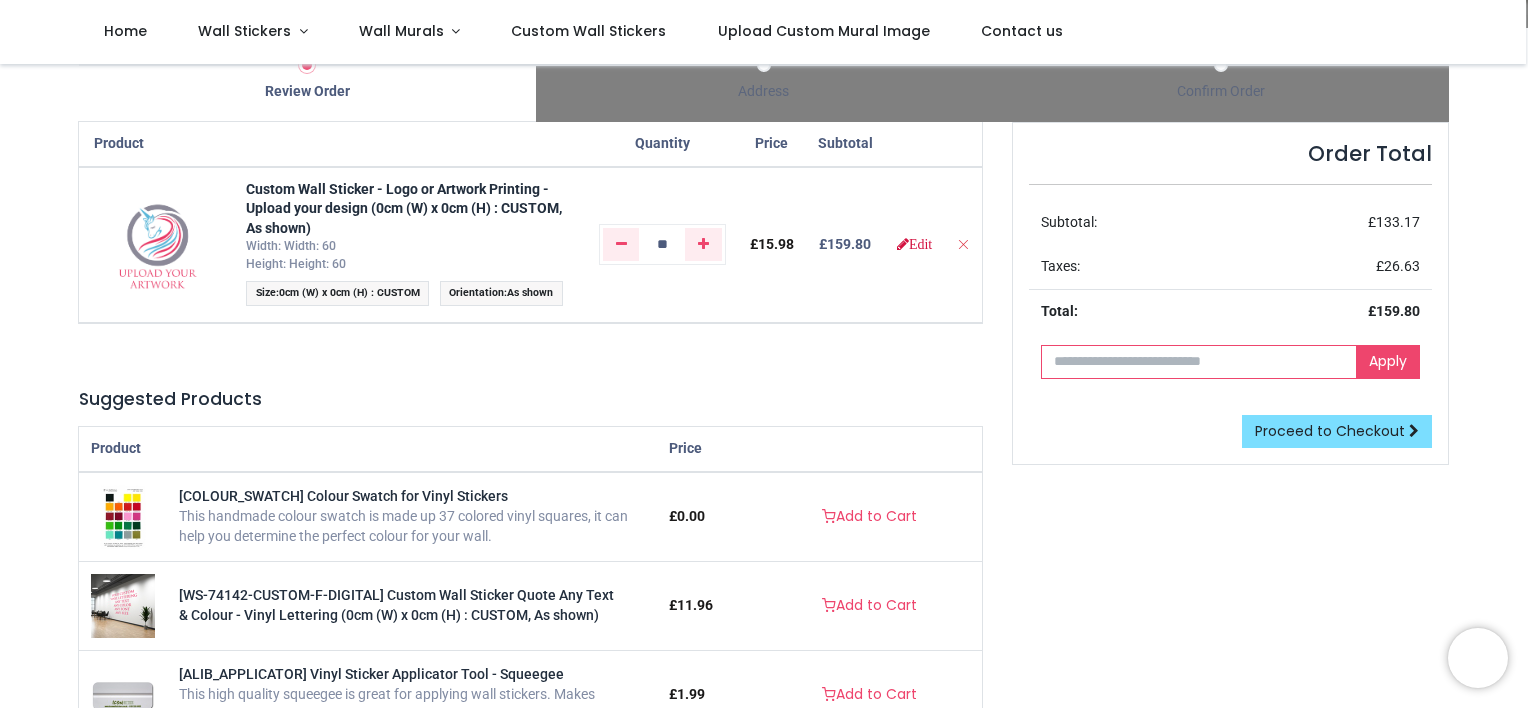 click at bounding box center (1199, 362) 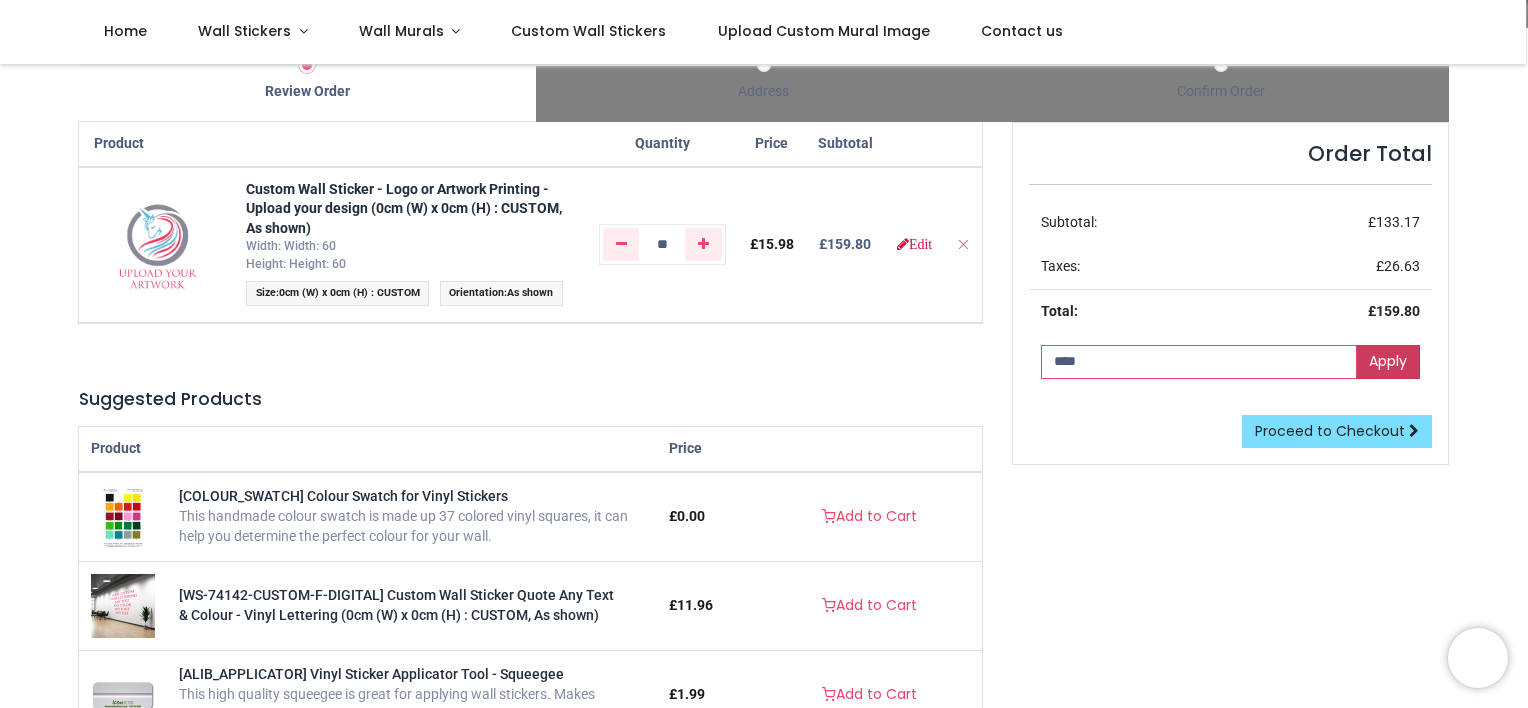 type on "****" 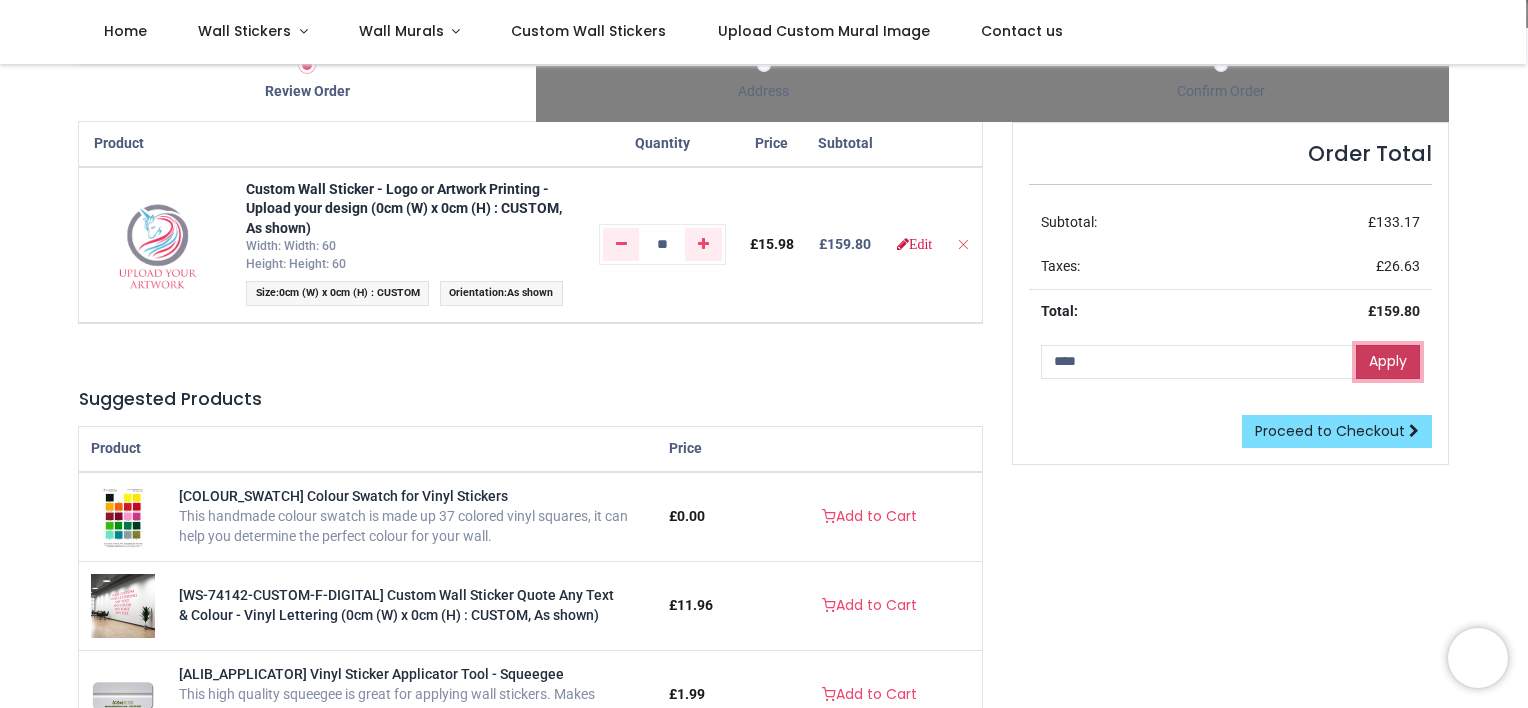 click on "Apply" at bounding box center [1388, 362] 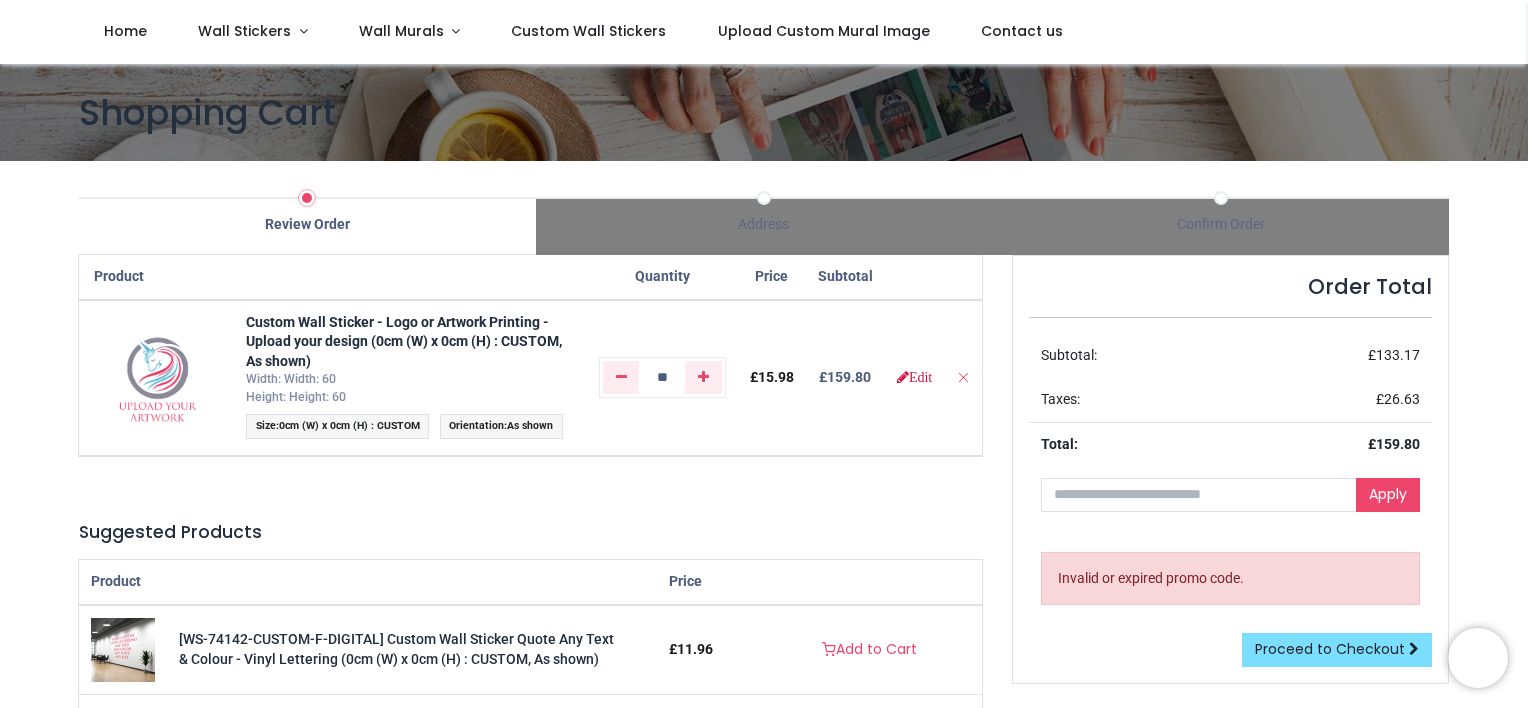 scroll, scrollTop: 0, scrollLeft: 0, axis: both 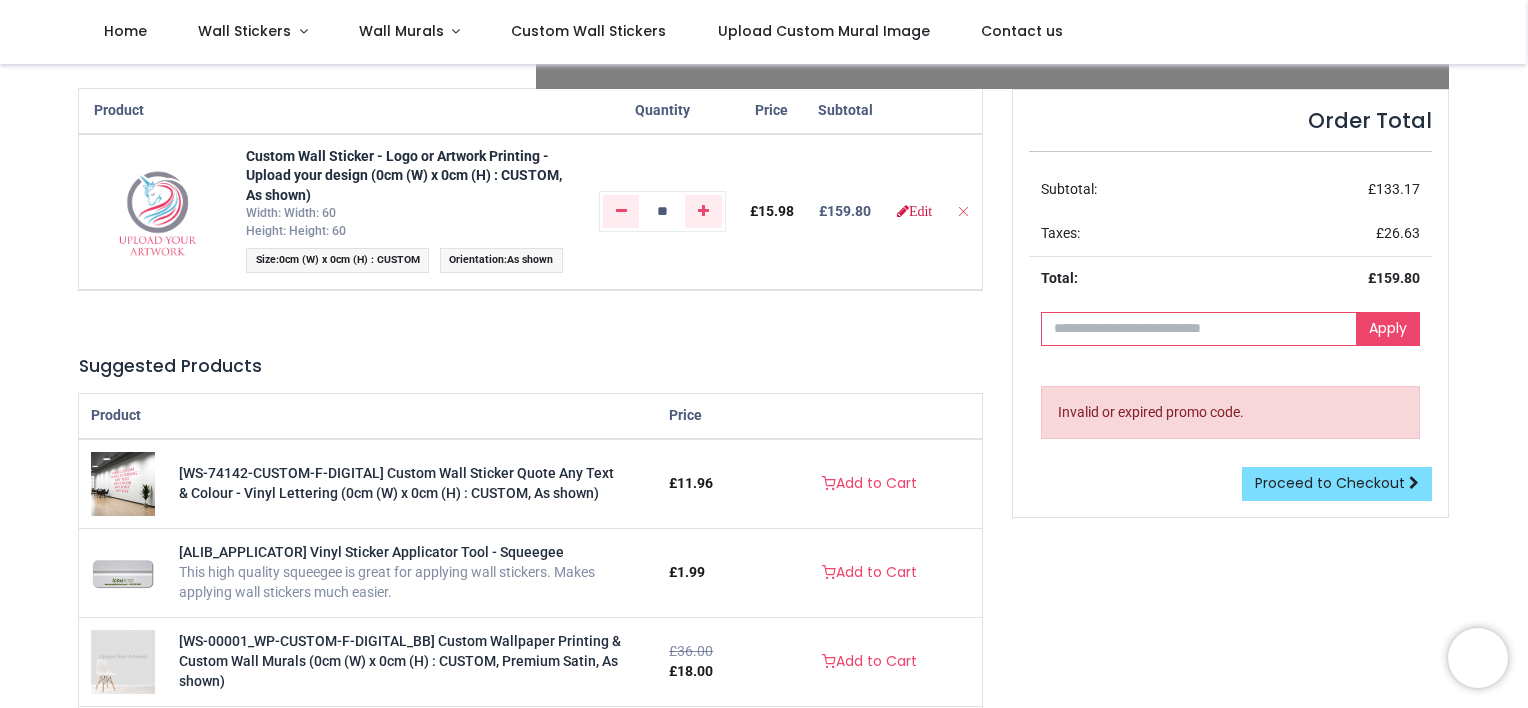 click at bounding box center [1199, 329] 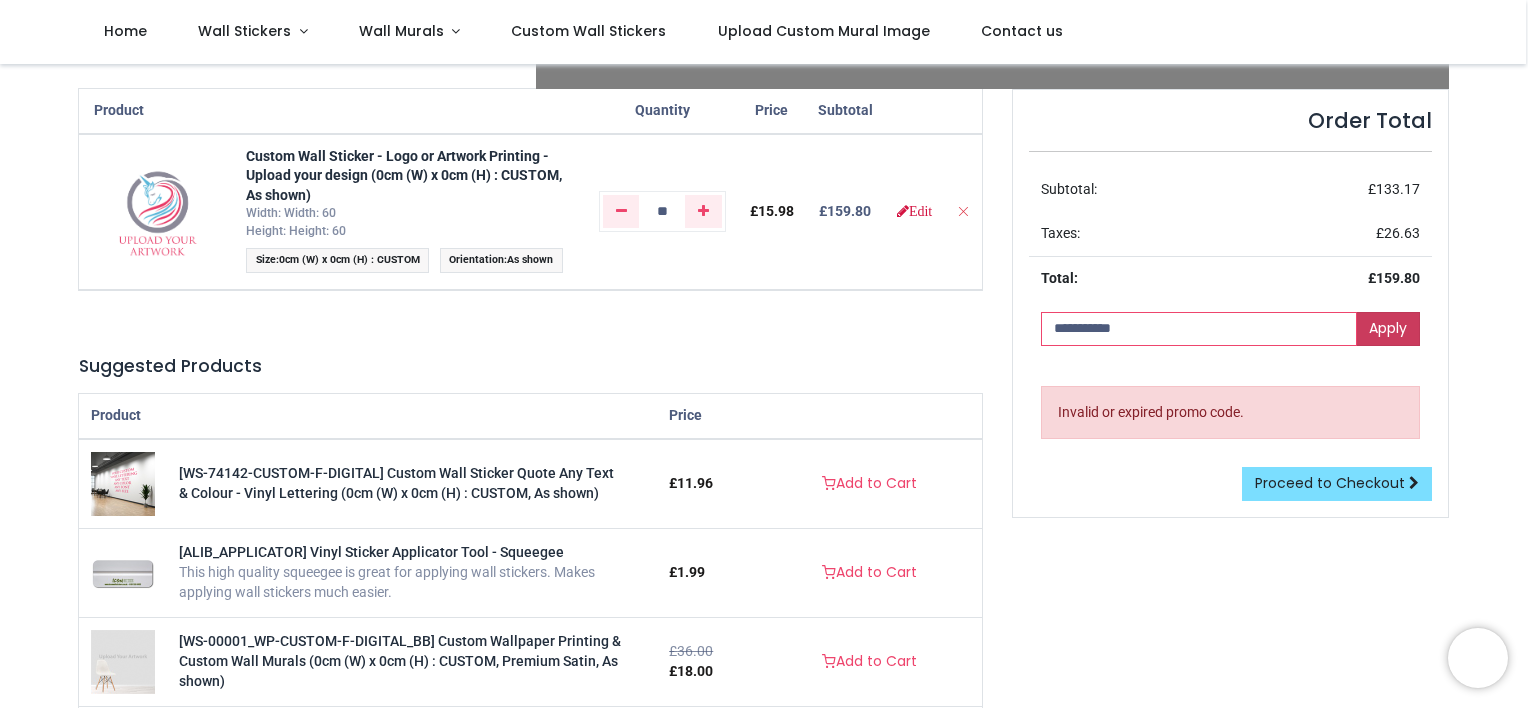 type on "**********" 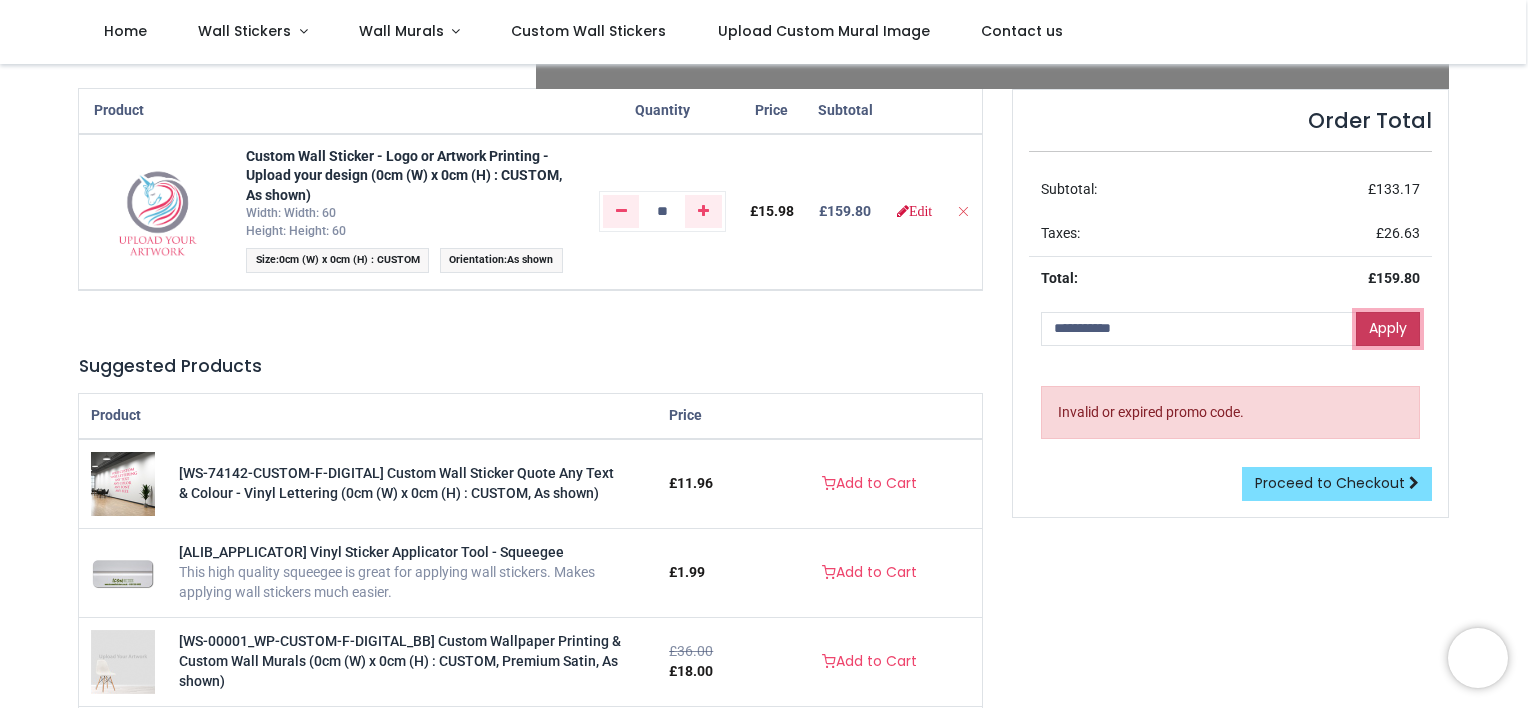 click on "Apply" at bounding box center [1388, 329] 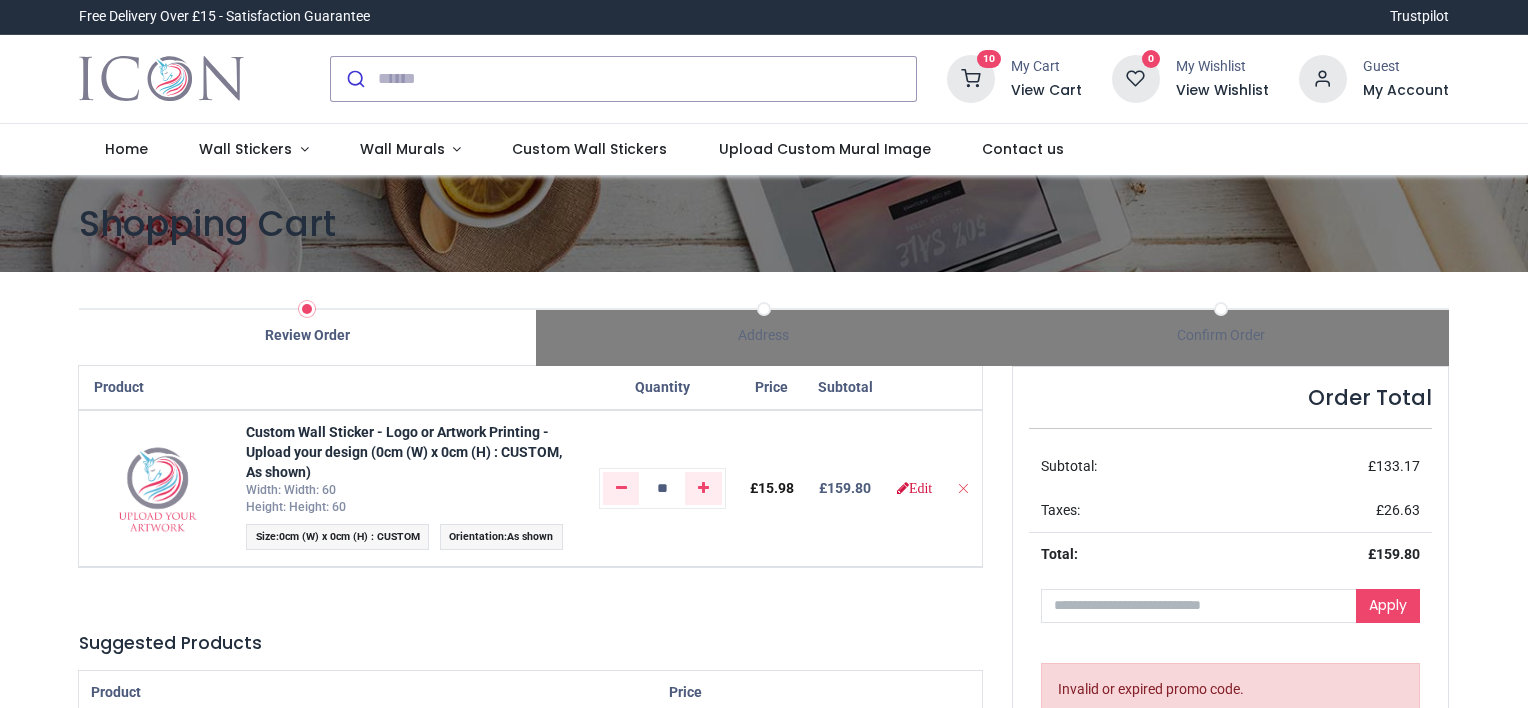 scroll, scrollTop: 0, scrollLeft: 0, axis: both 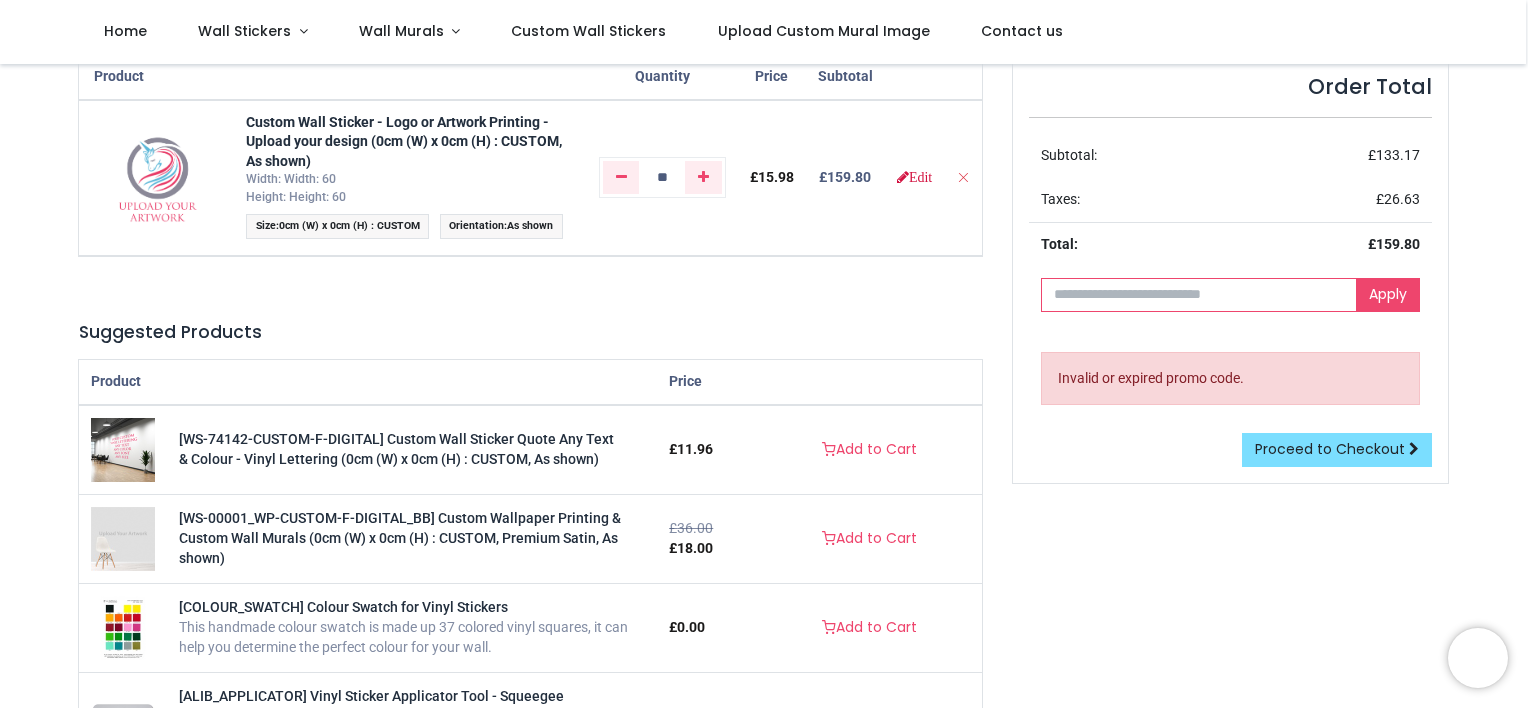 drag, startPoint x: 1142, startPoint y: 278, endPoint x: 1152, endPoint y: 279, distance: 10.049875 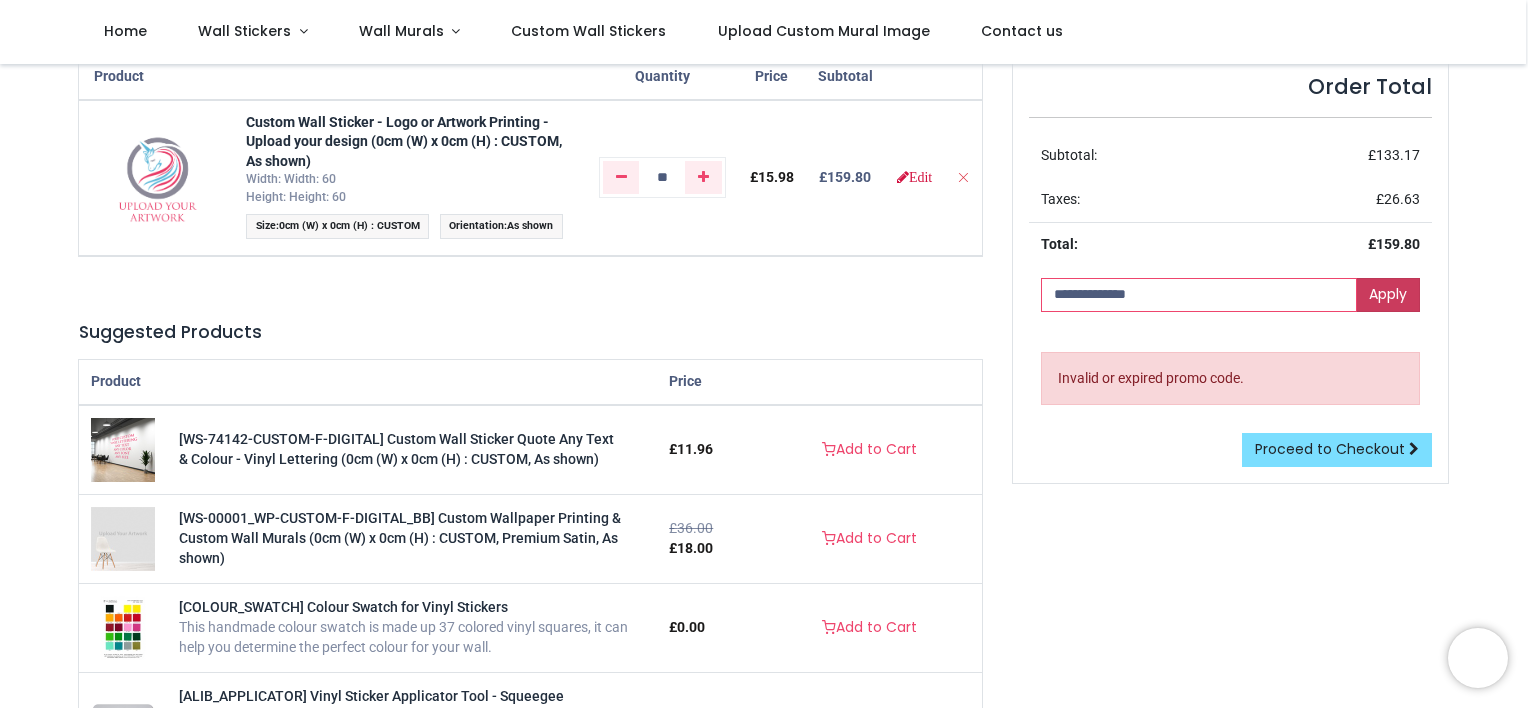 type on "**********" 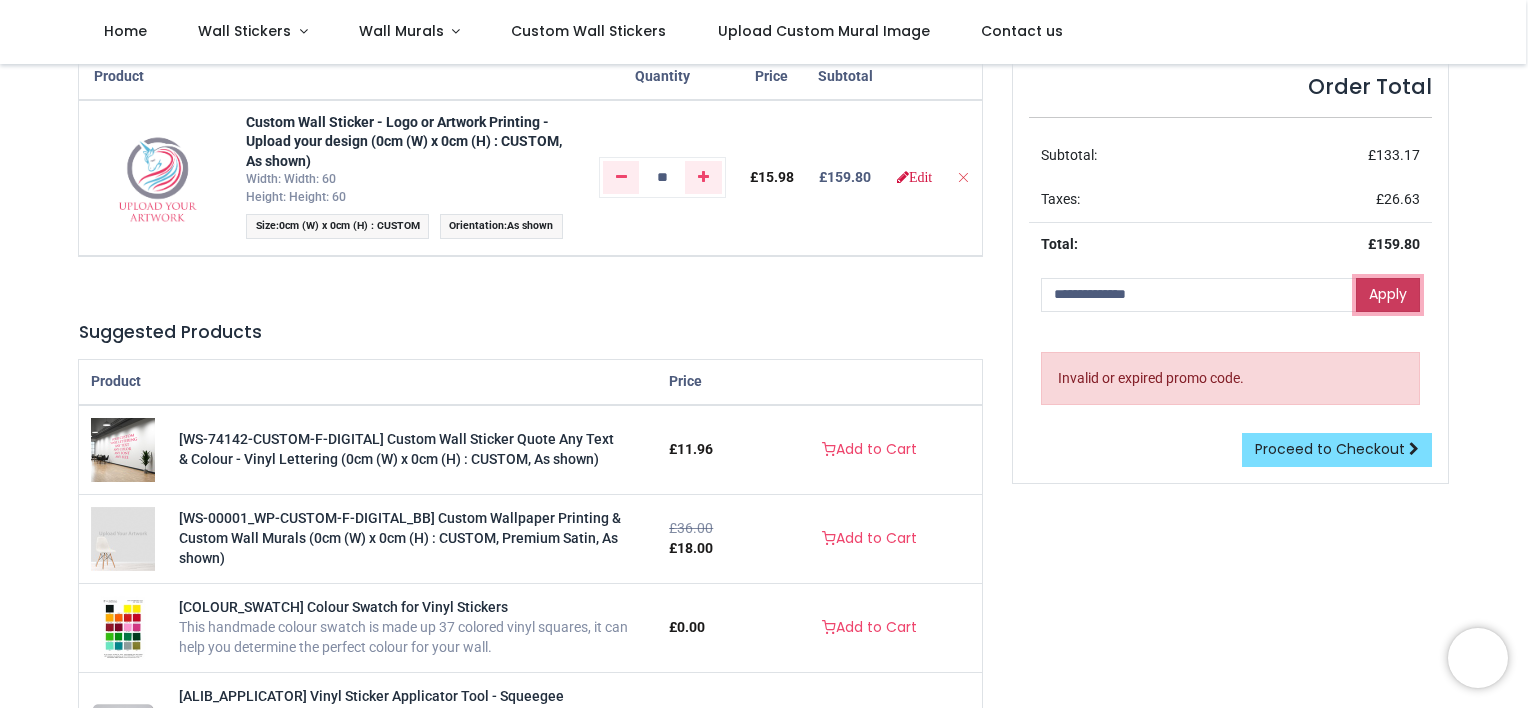 click on "Apply" at bounding box center [1388, 295] 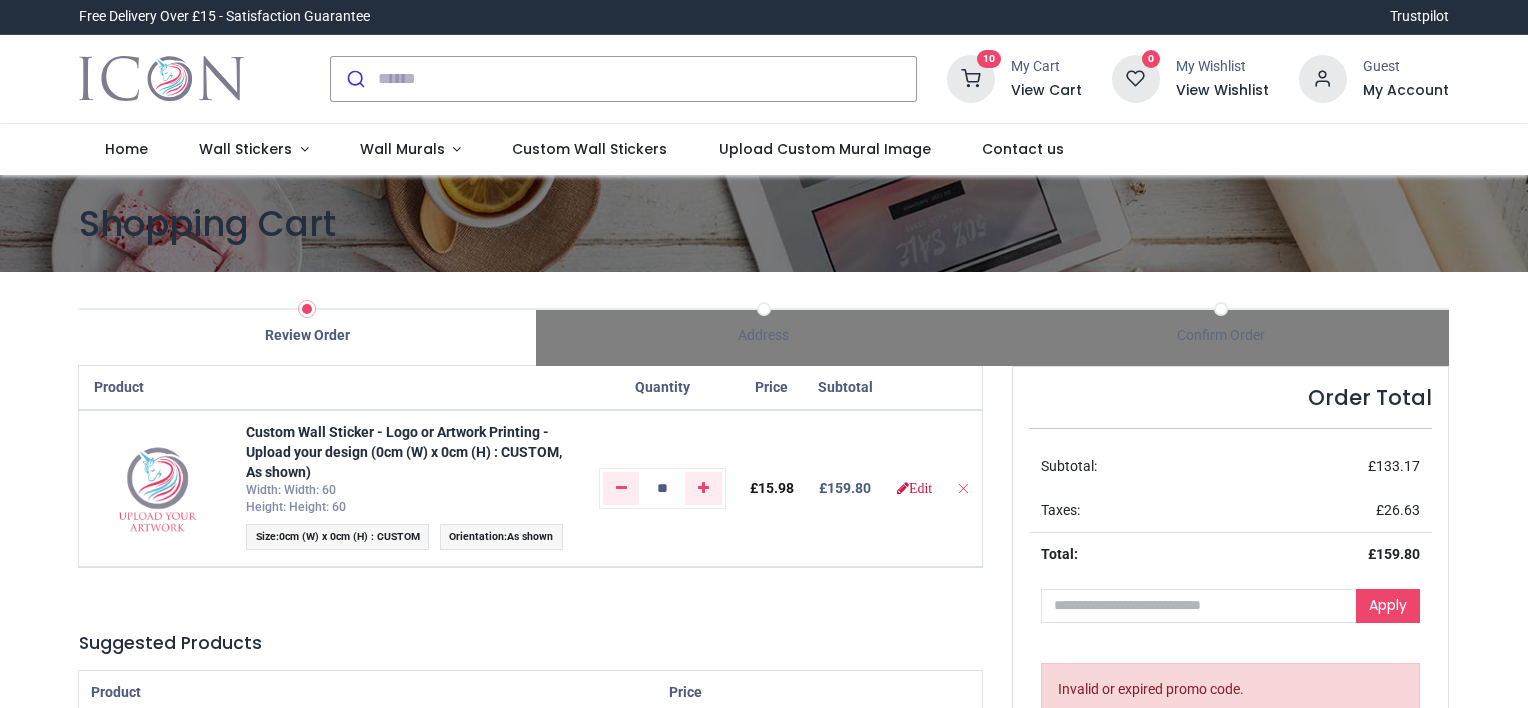 scroll, scrollTop: 0, scrollLeft: 0, axis: both 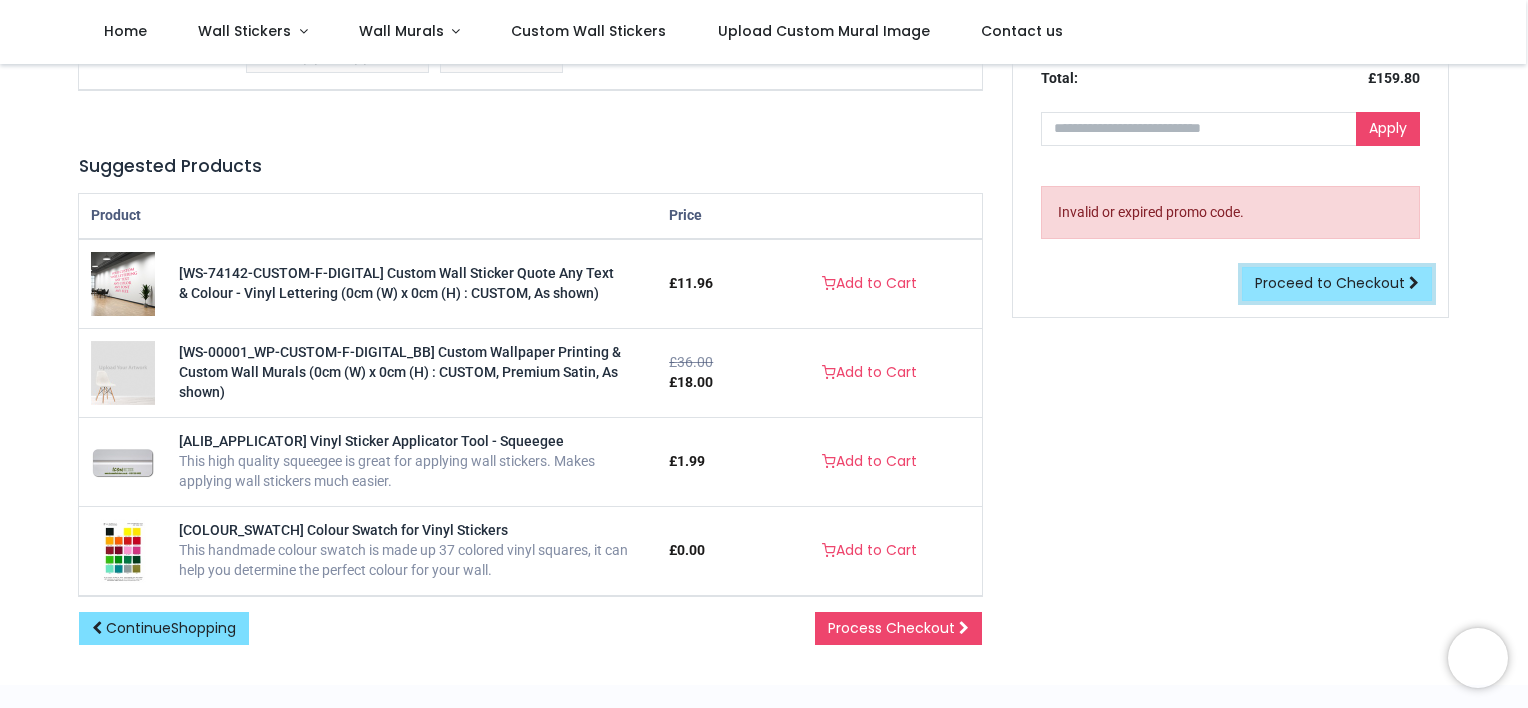 click on "Proceed to Checkout" at bounding box center [1330, 283] 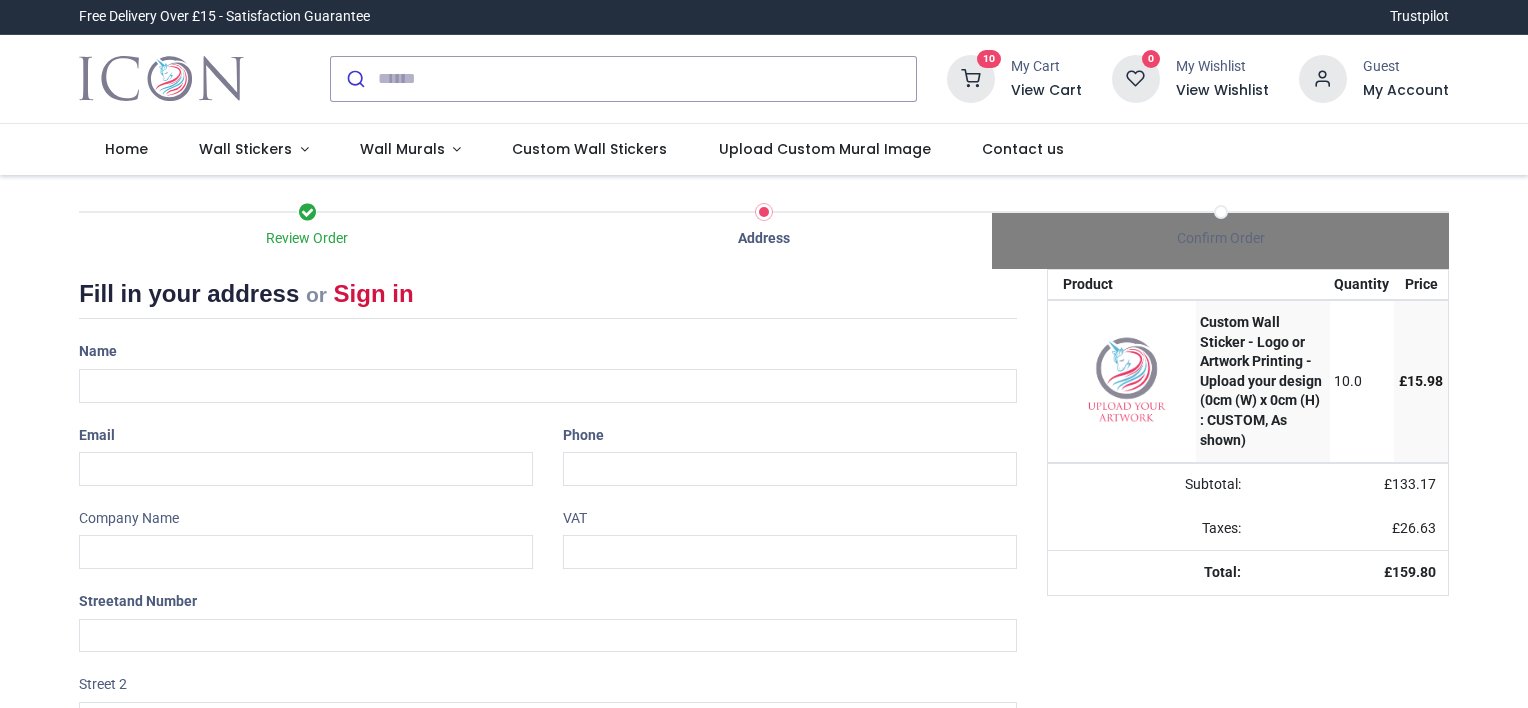 scroll, scrollTop: 0, scrollLeft: 0, axis: both 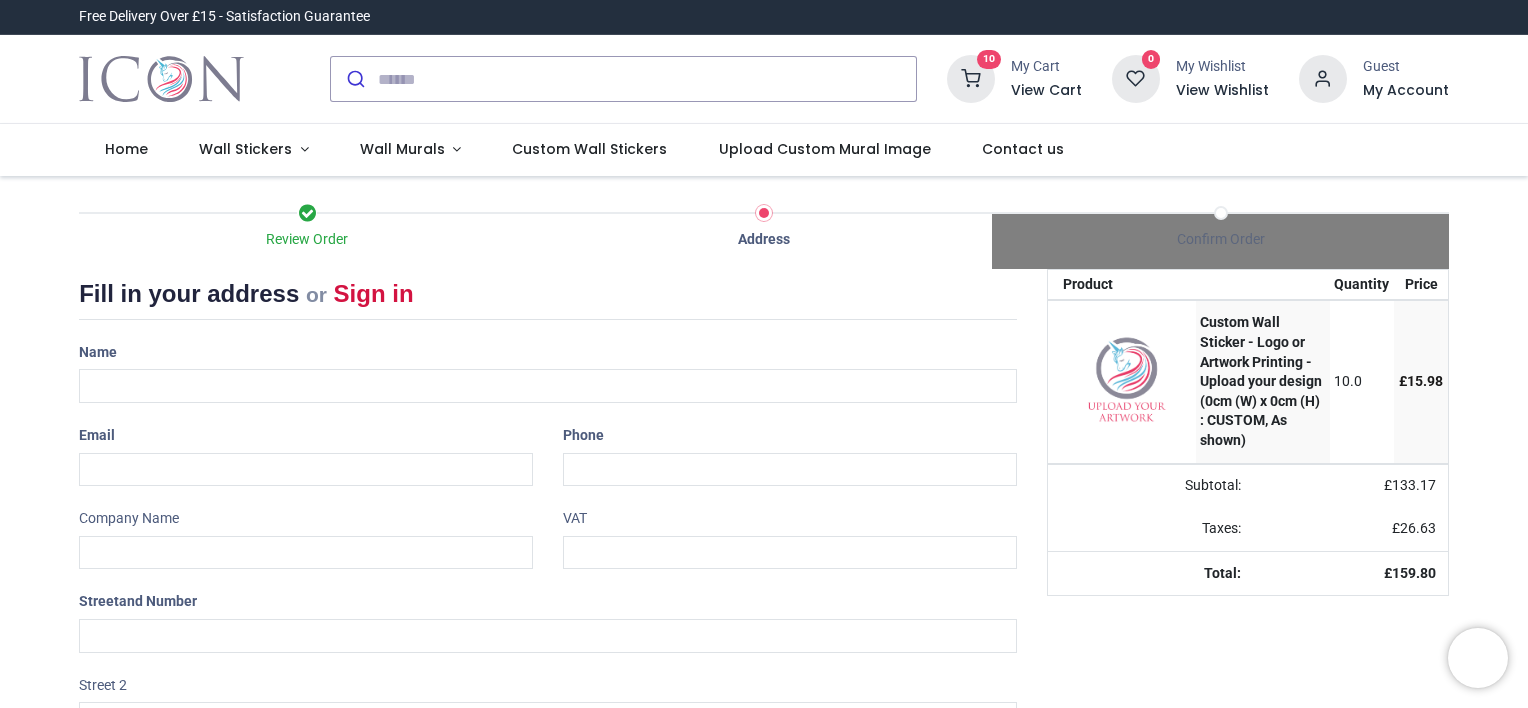 select on "***" 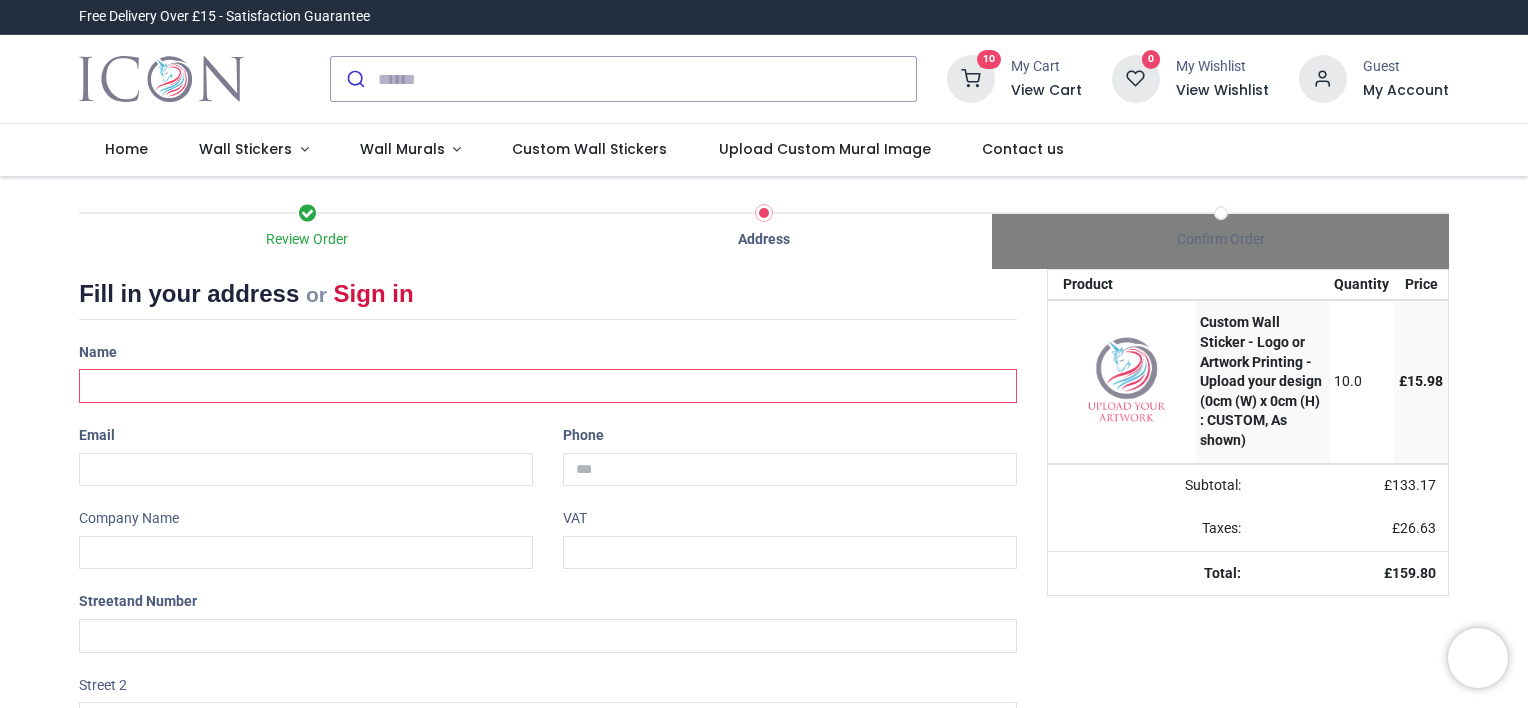 click at bounding box center (548, 386) 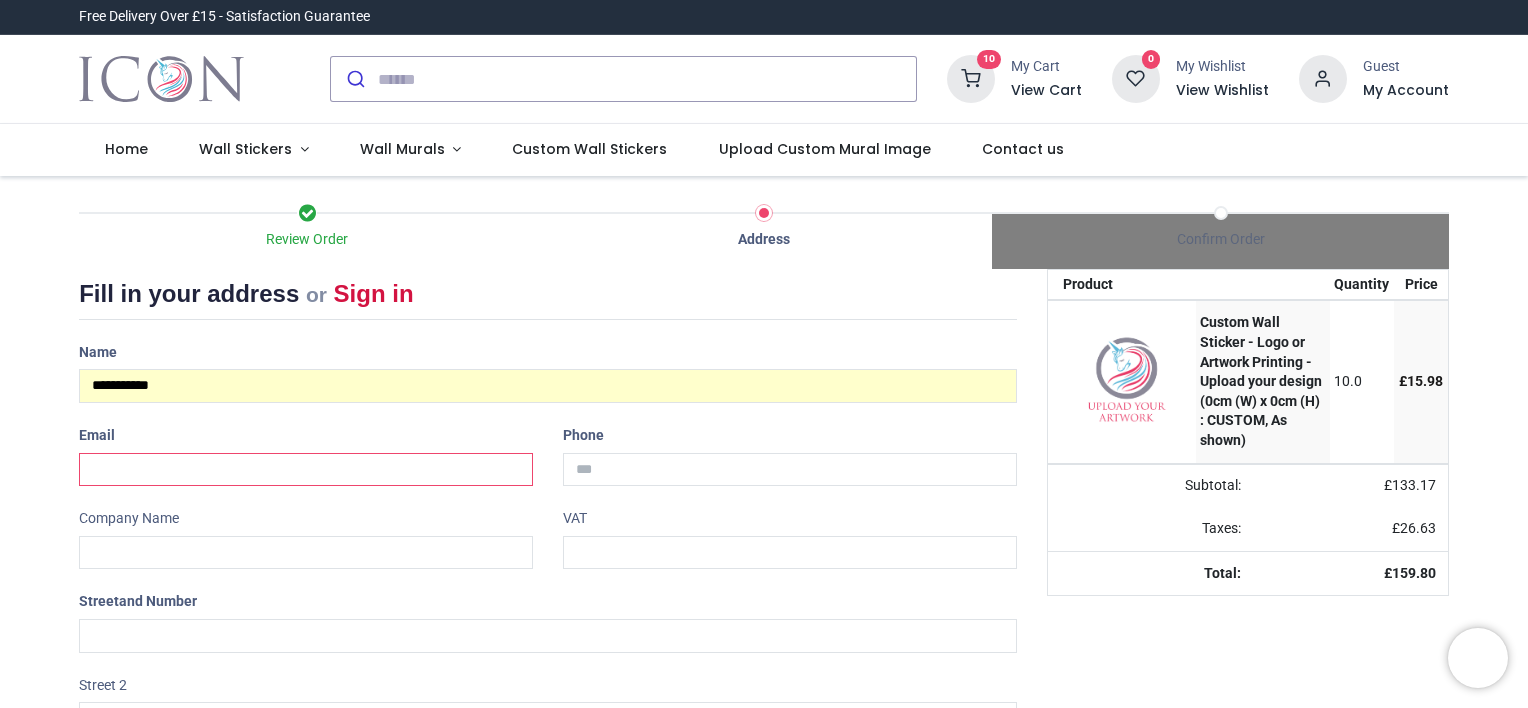 type on "**********" 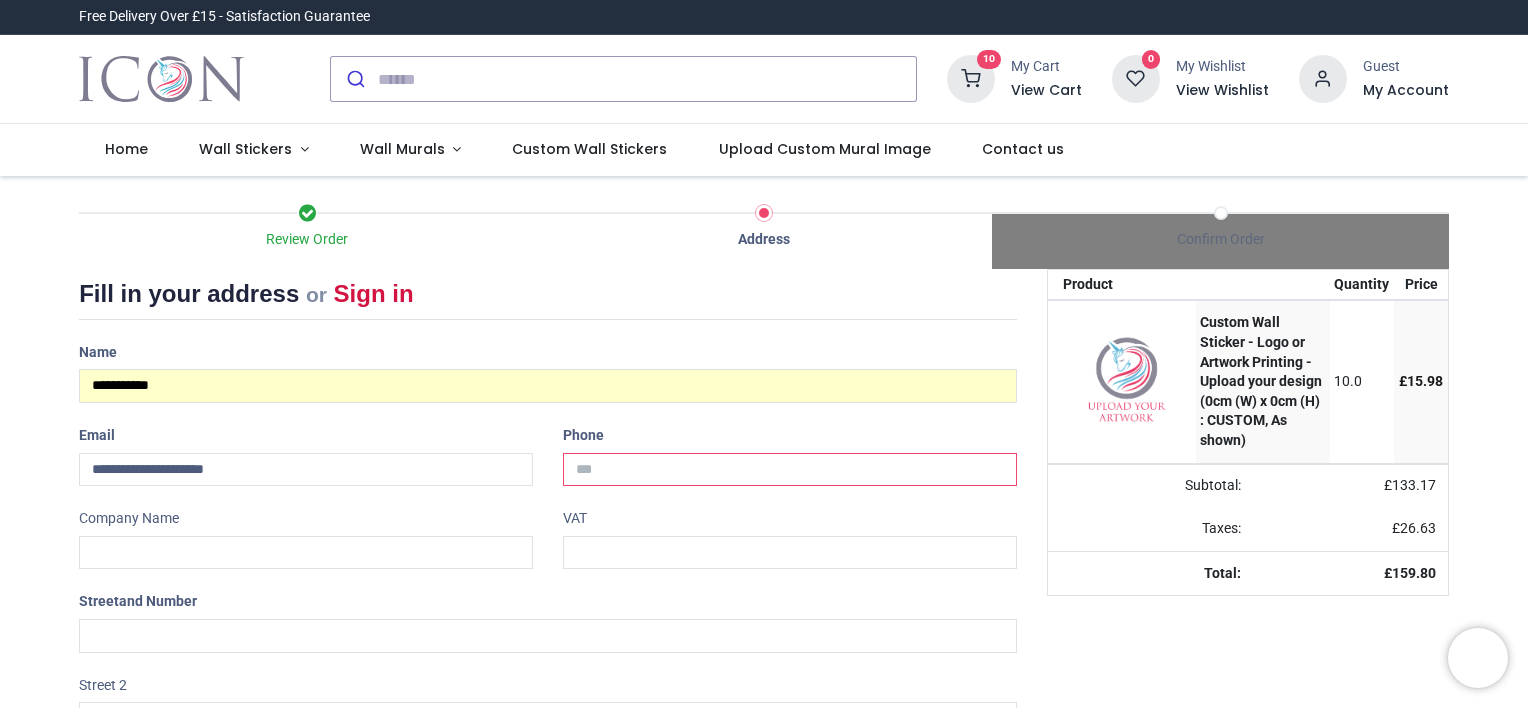 type on "**********" 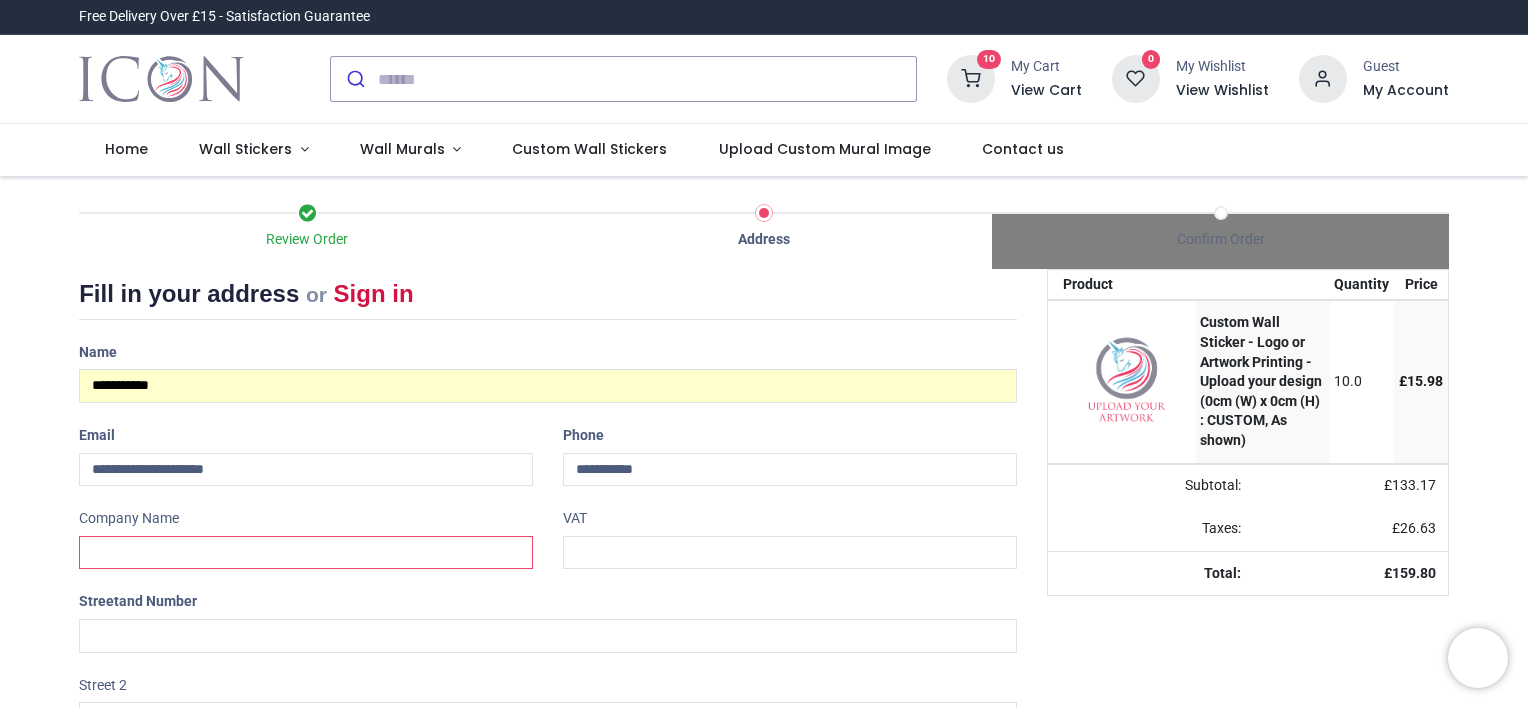 type on "**********" 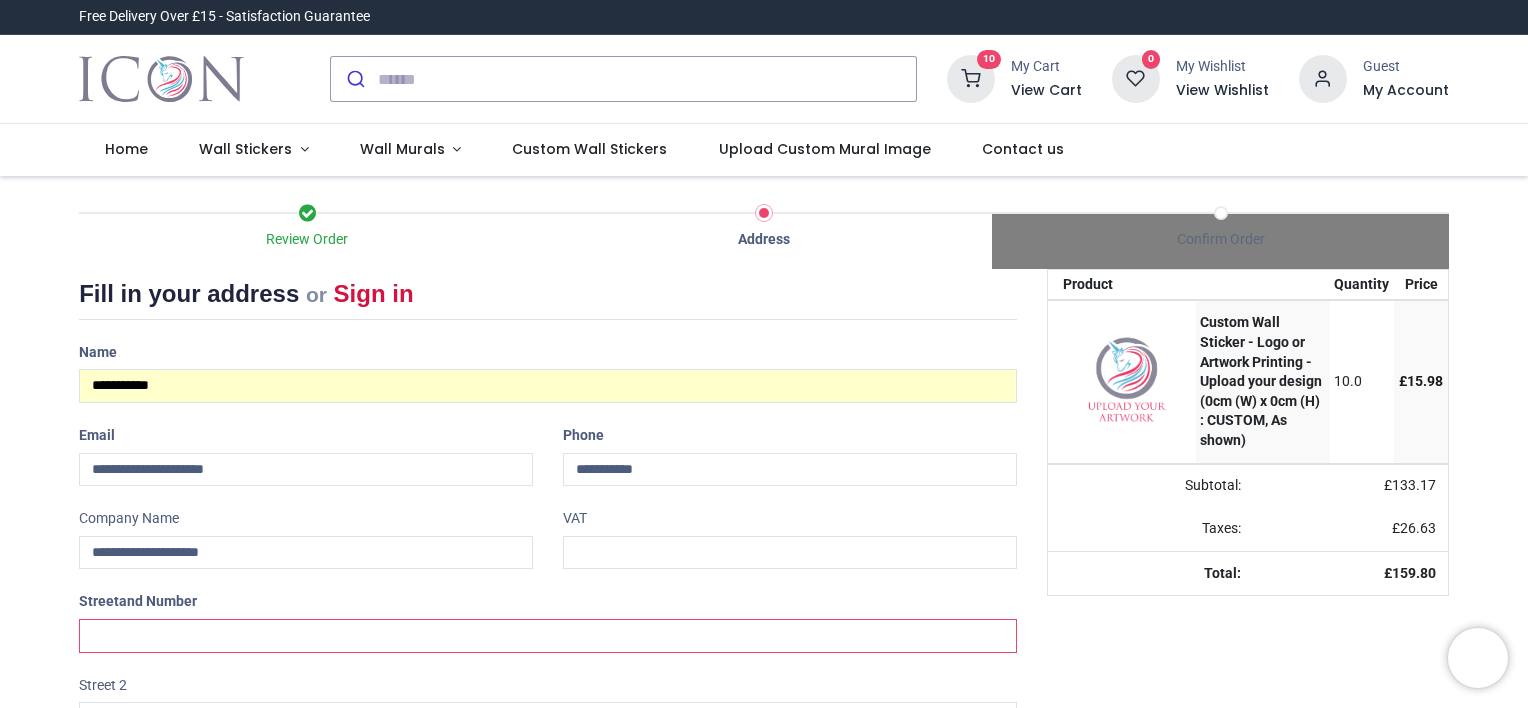 type on "**********" 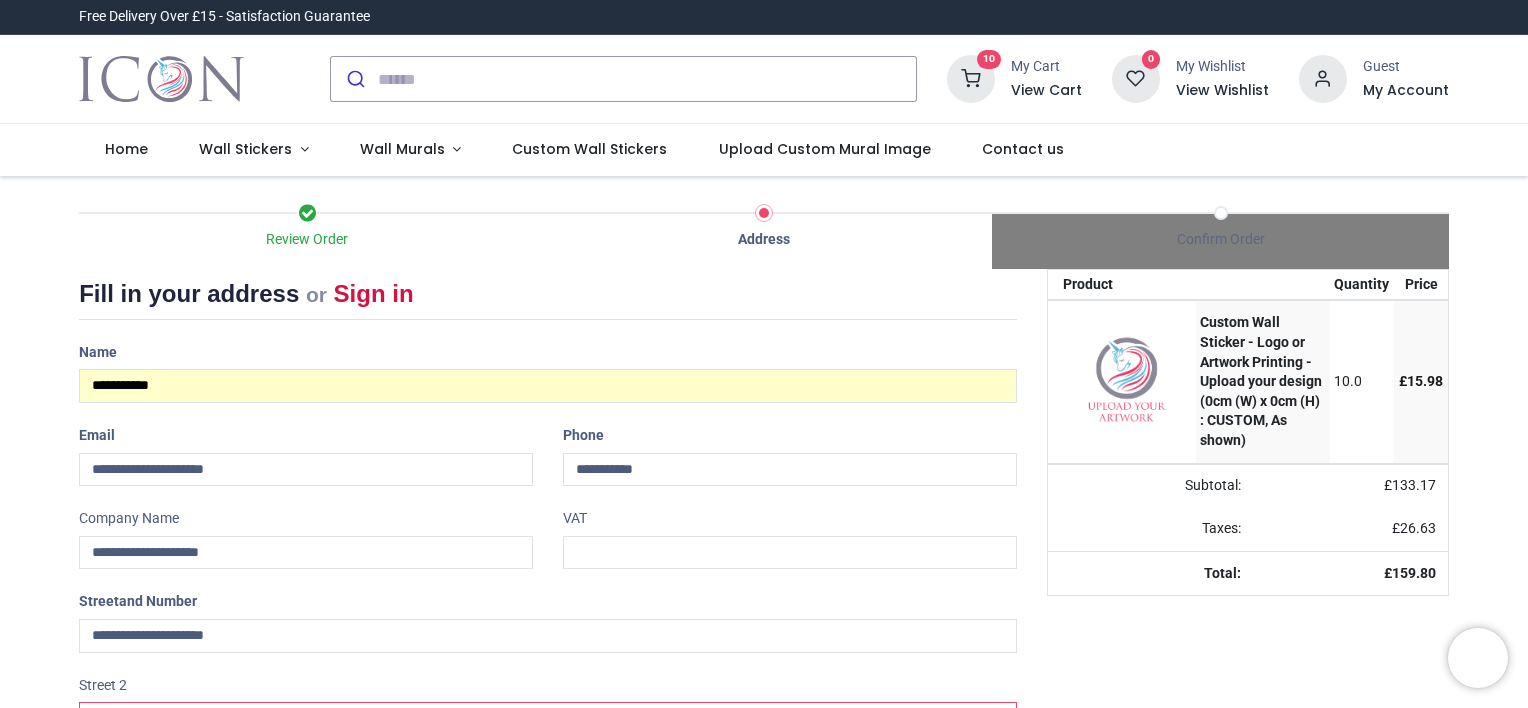 type on "**********" 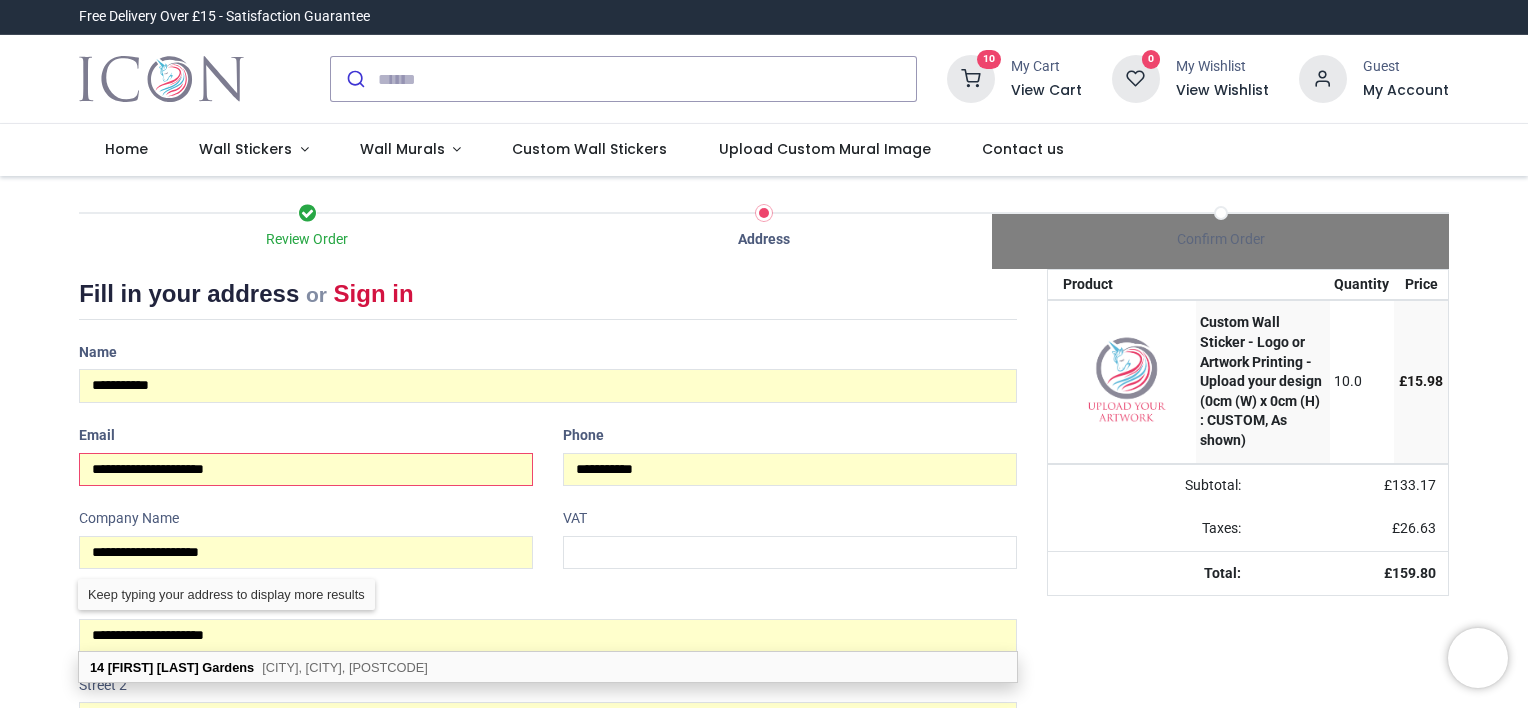 click on "**********" at bounding box center [306, 470] 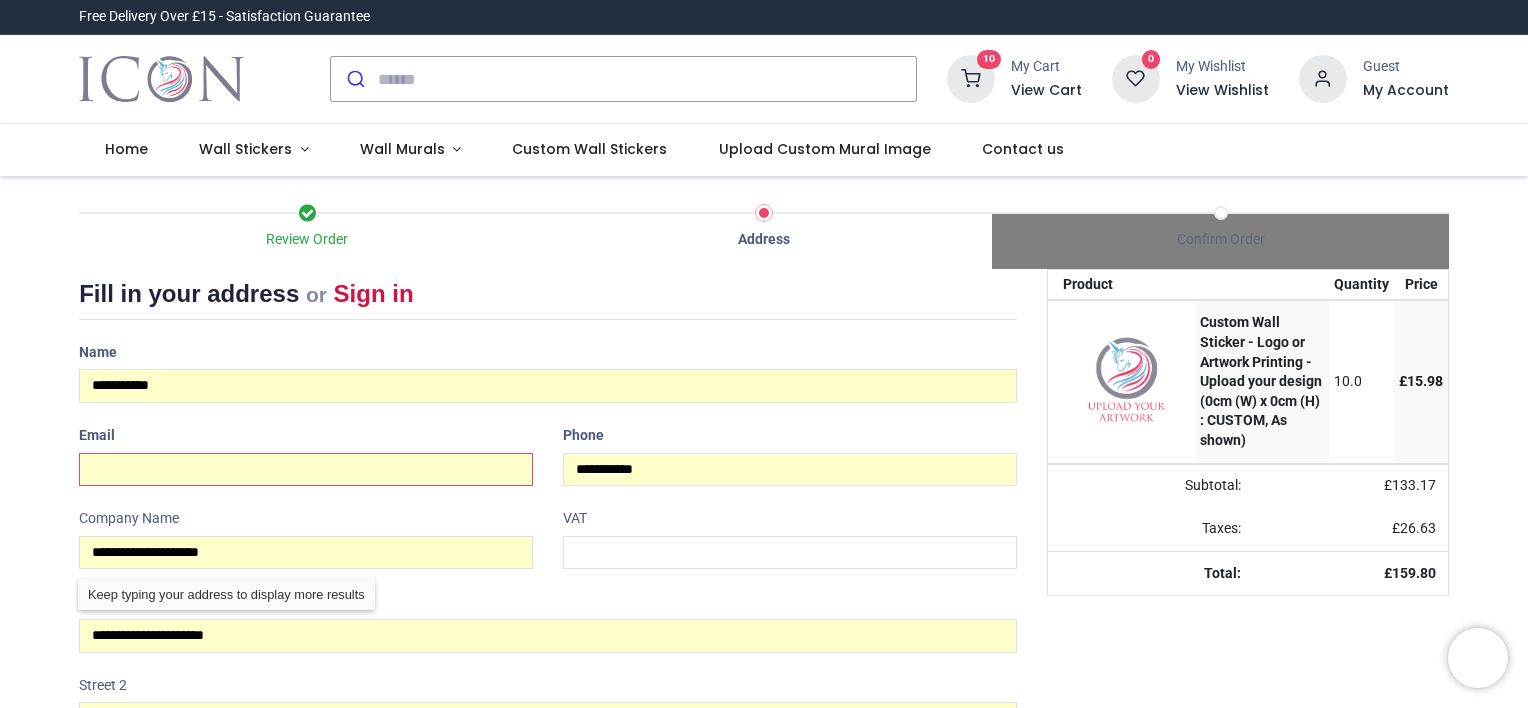 type on "**********" 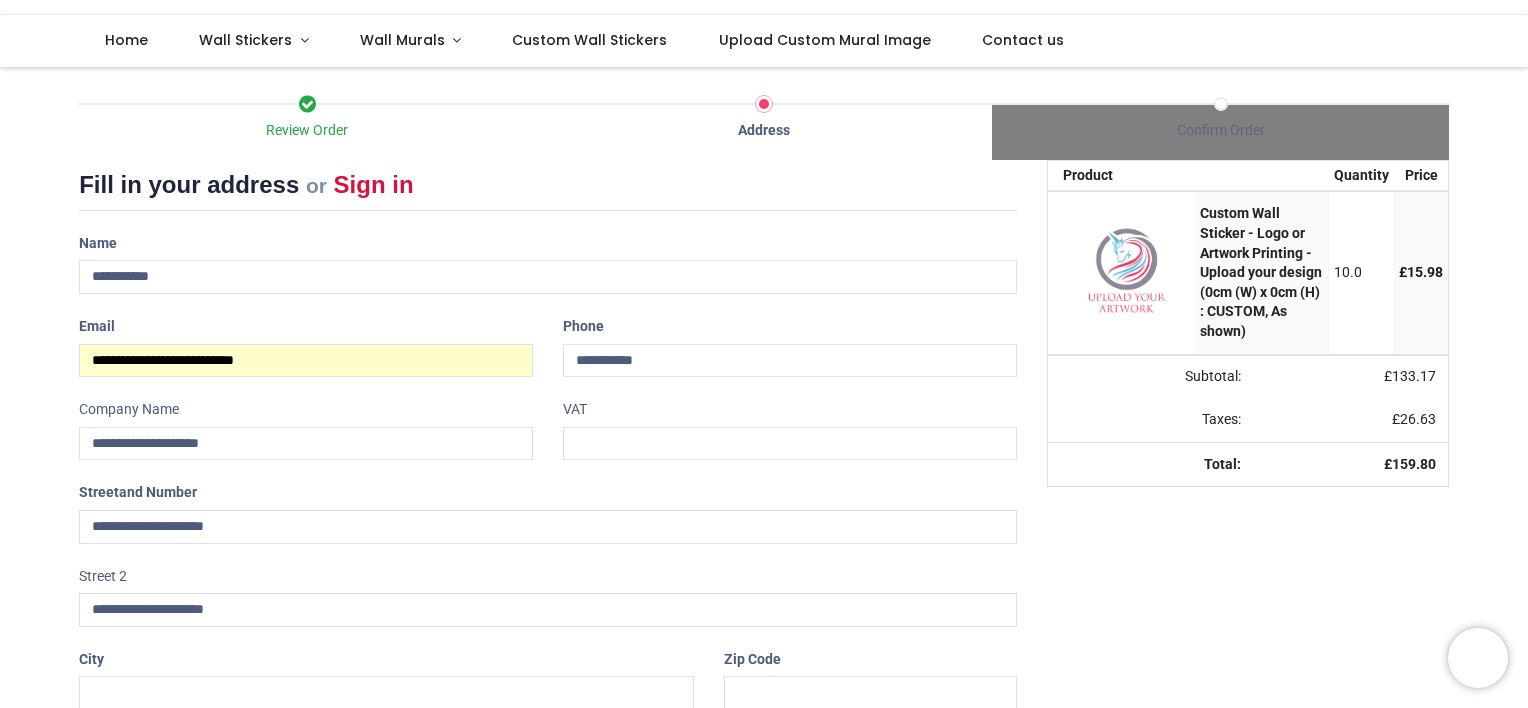 scroll, scrollTop: 133, scrollLeft: 0, axis: vertical 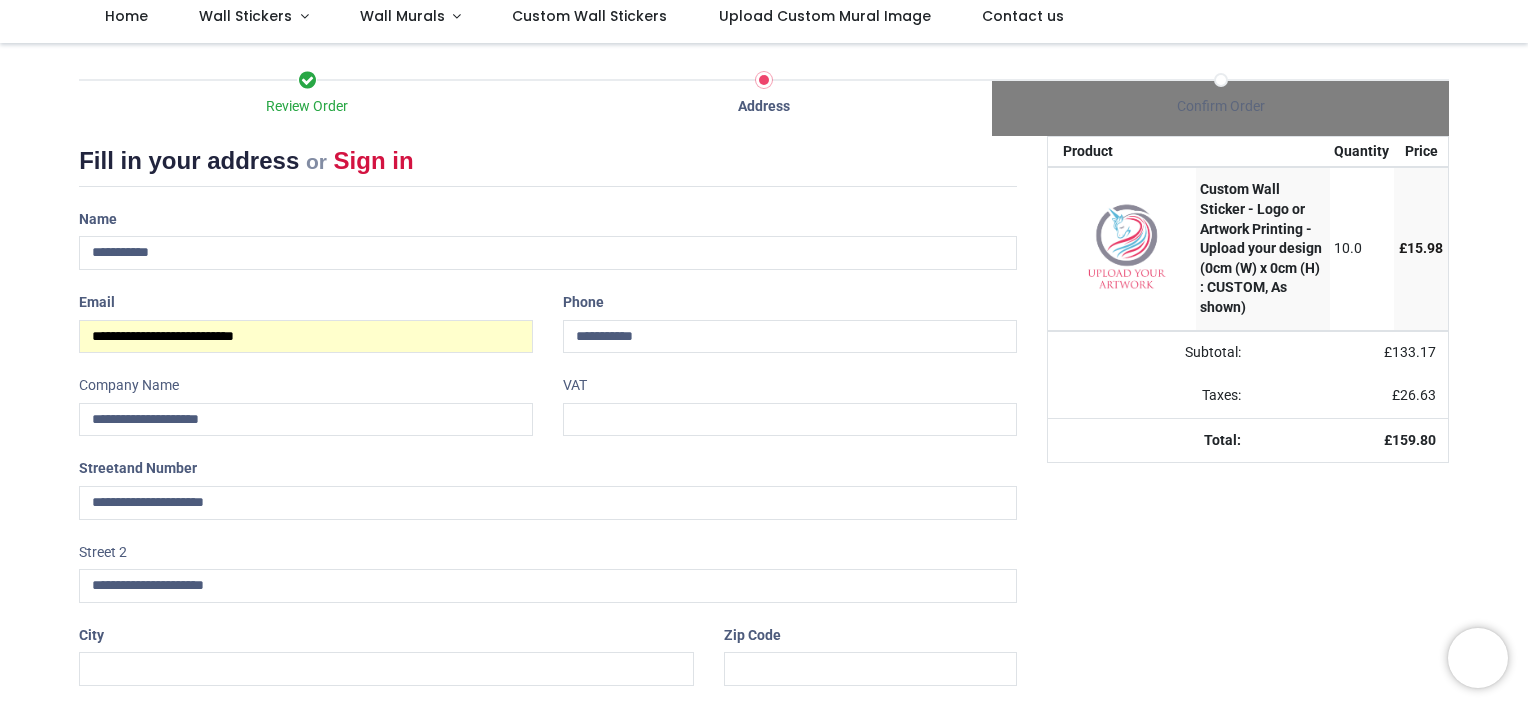 click on "**********" at bounding box center (548, 506) 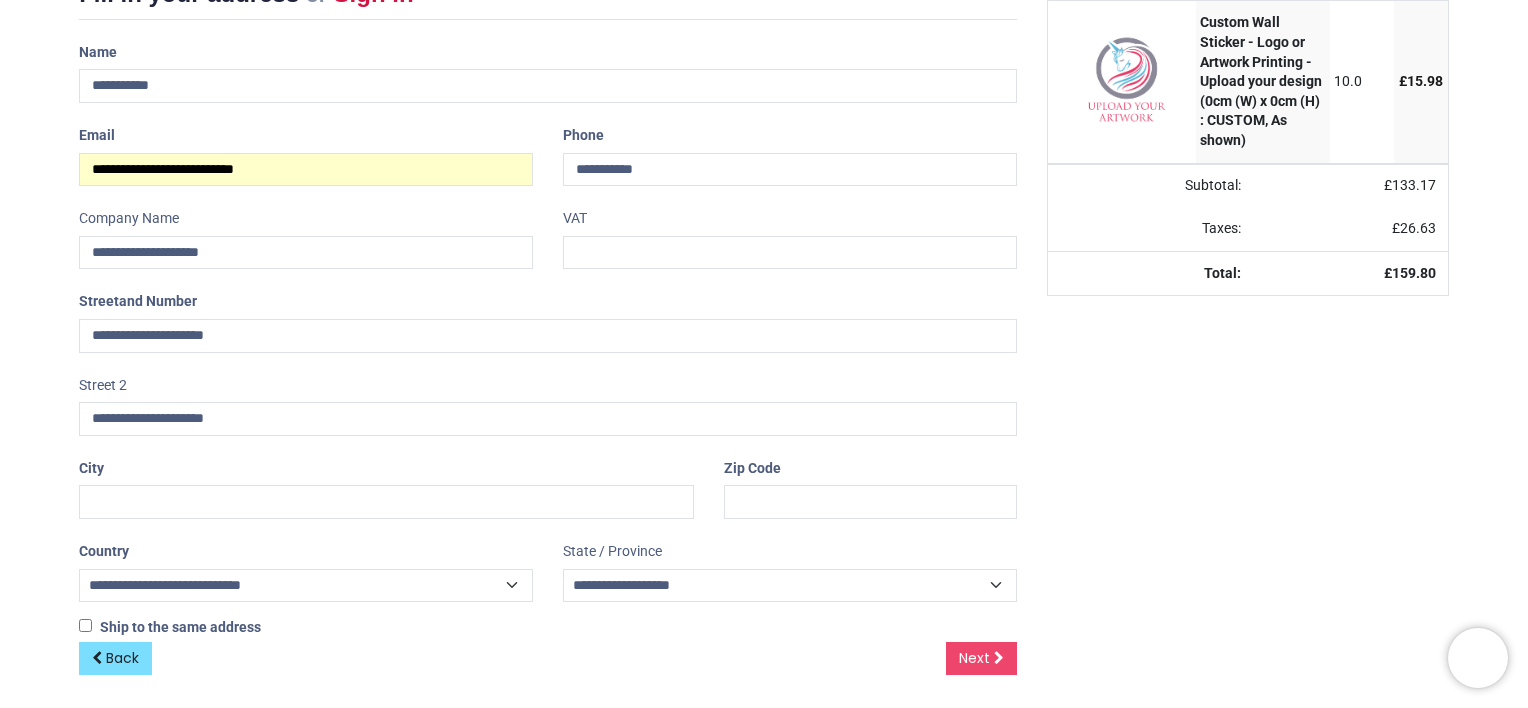 scroll, scrollTop: 304, scrollLeft: 0, axis: vertical 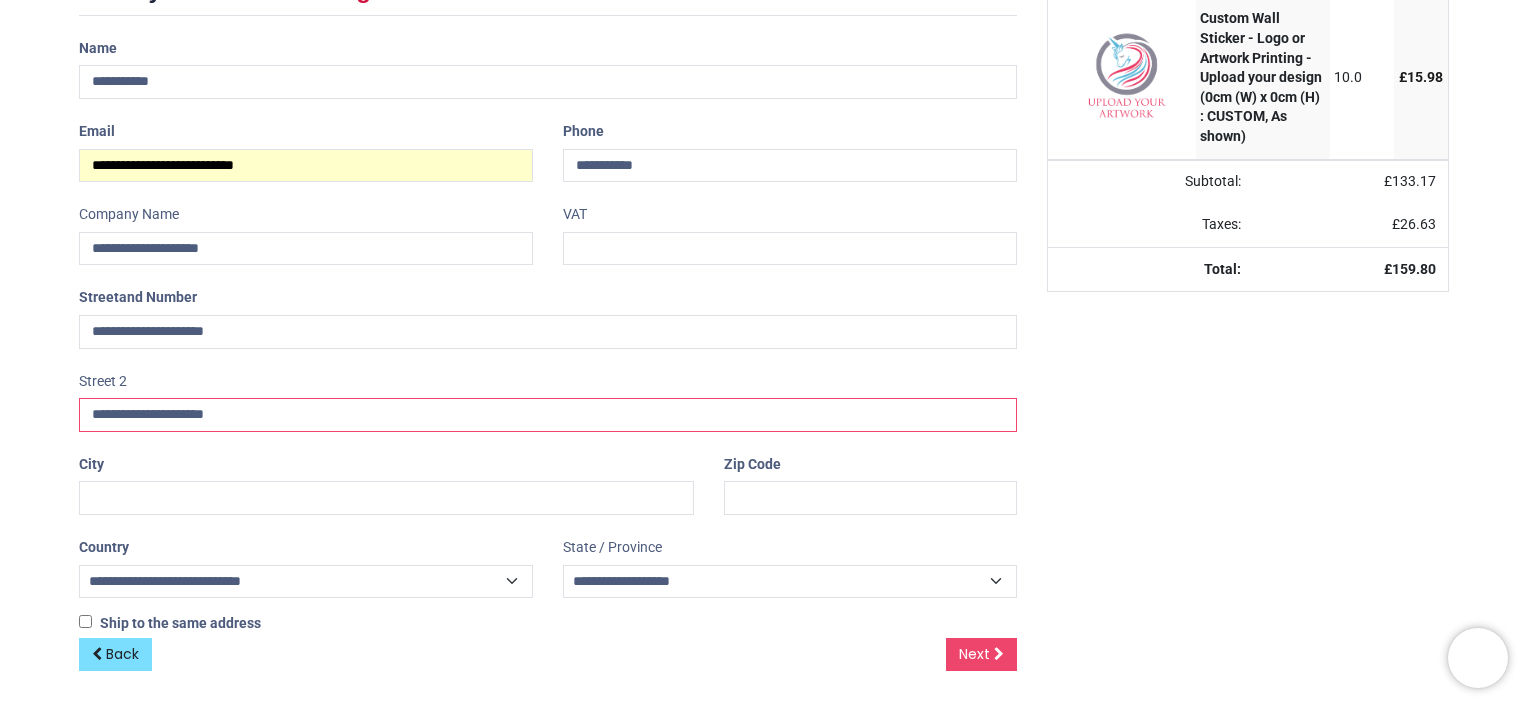 drag, startPoint x: 276, startPoint y: 415, endPoint x: 240, endPoint y: 414, distance: 36.013885 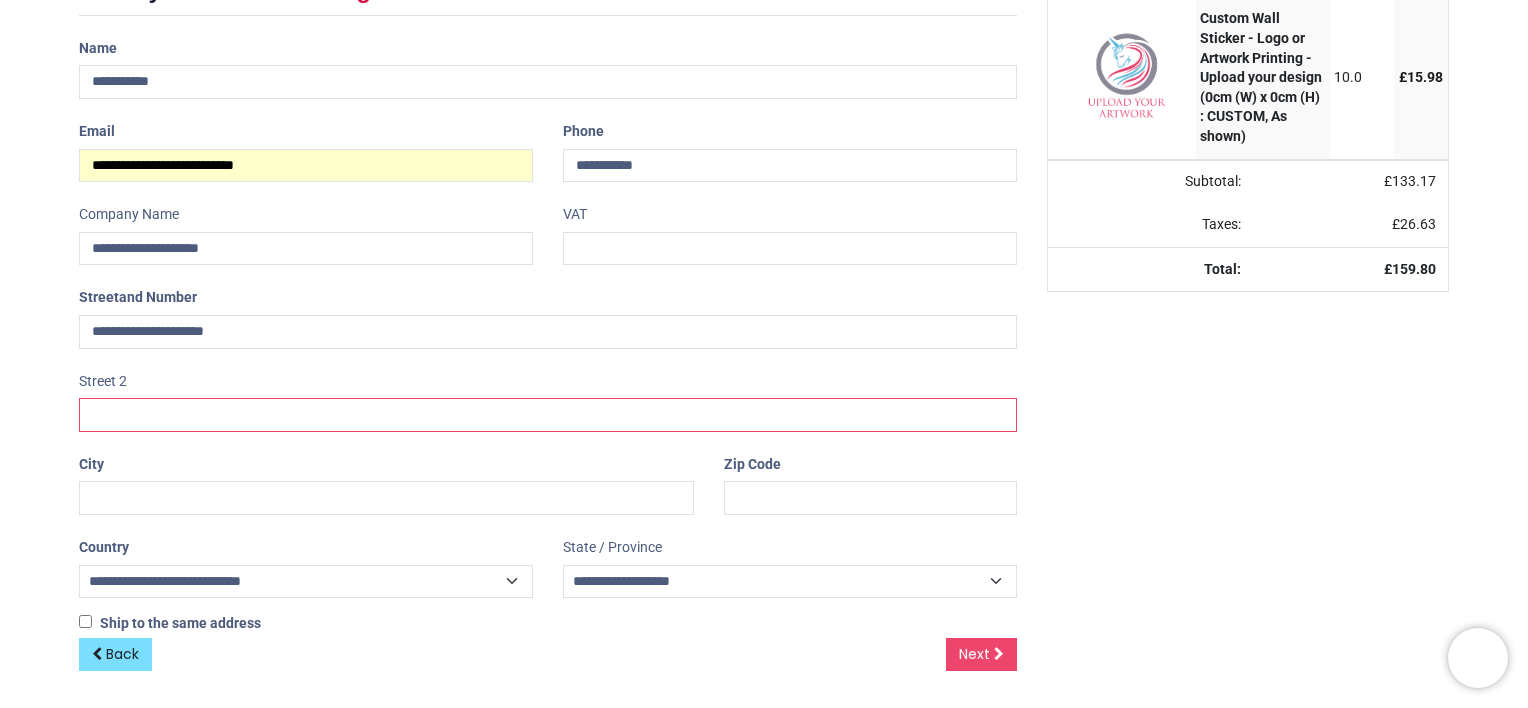 type 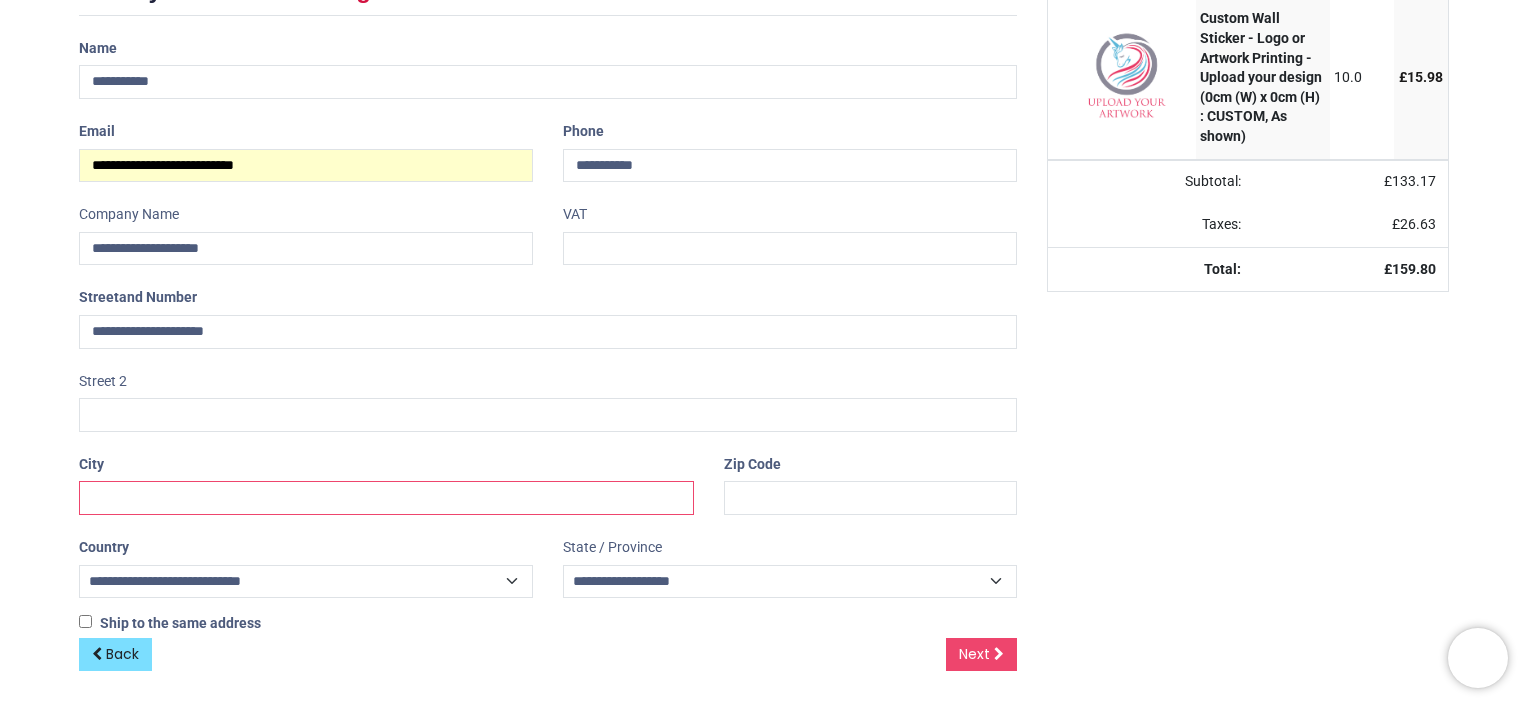 click at bounding box center [386, 498] 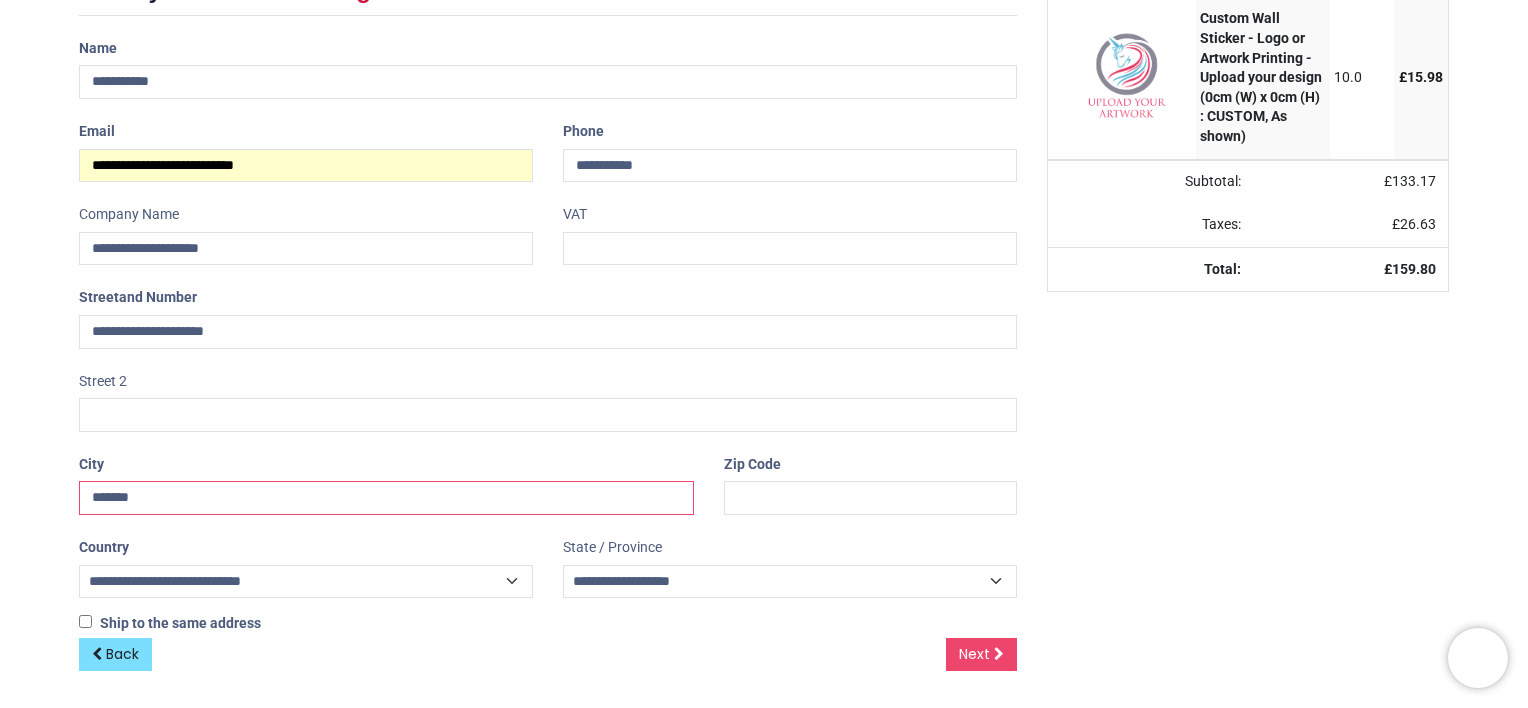 type on "*******" 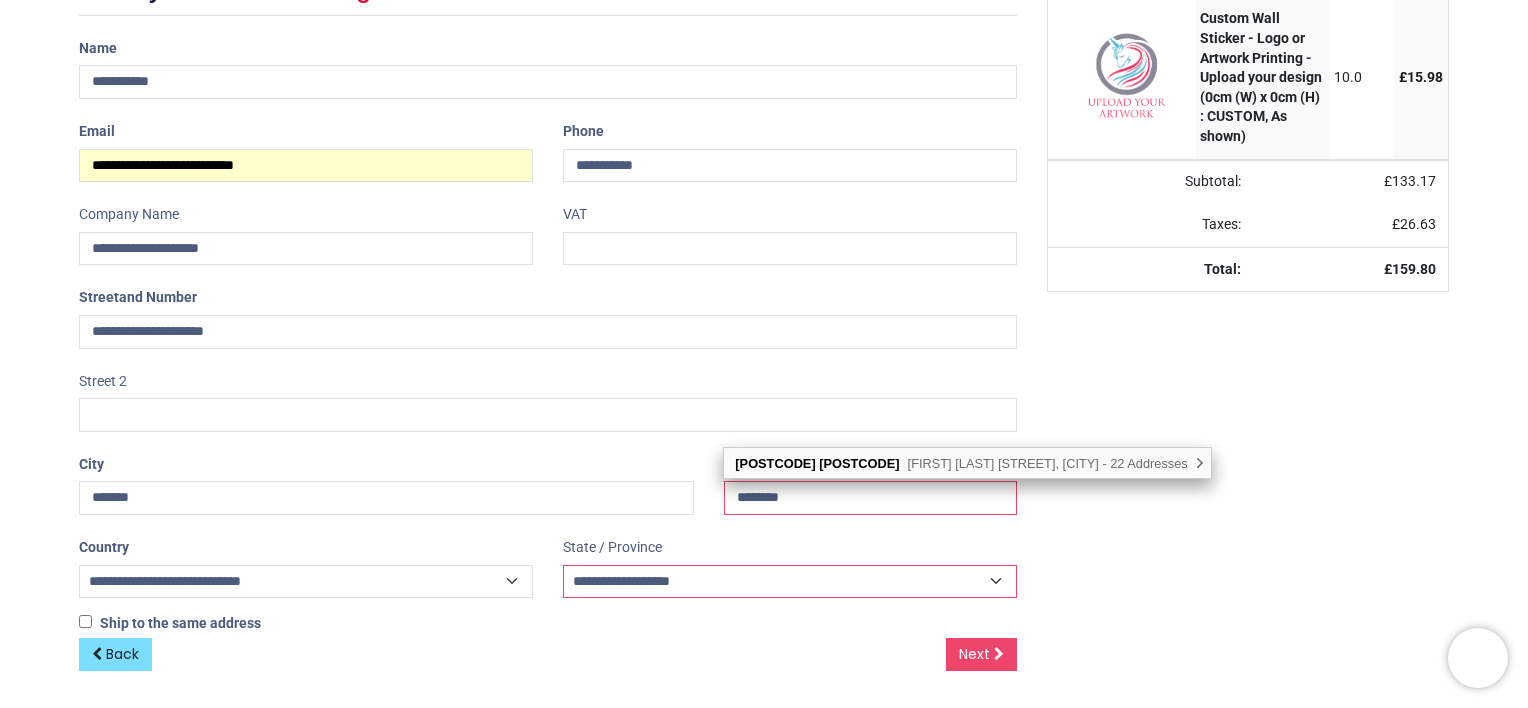 type on "********" 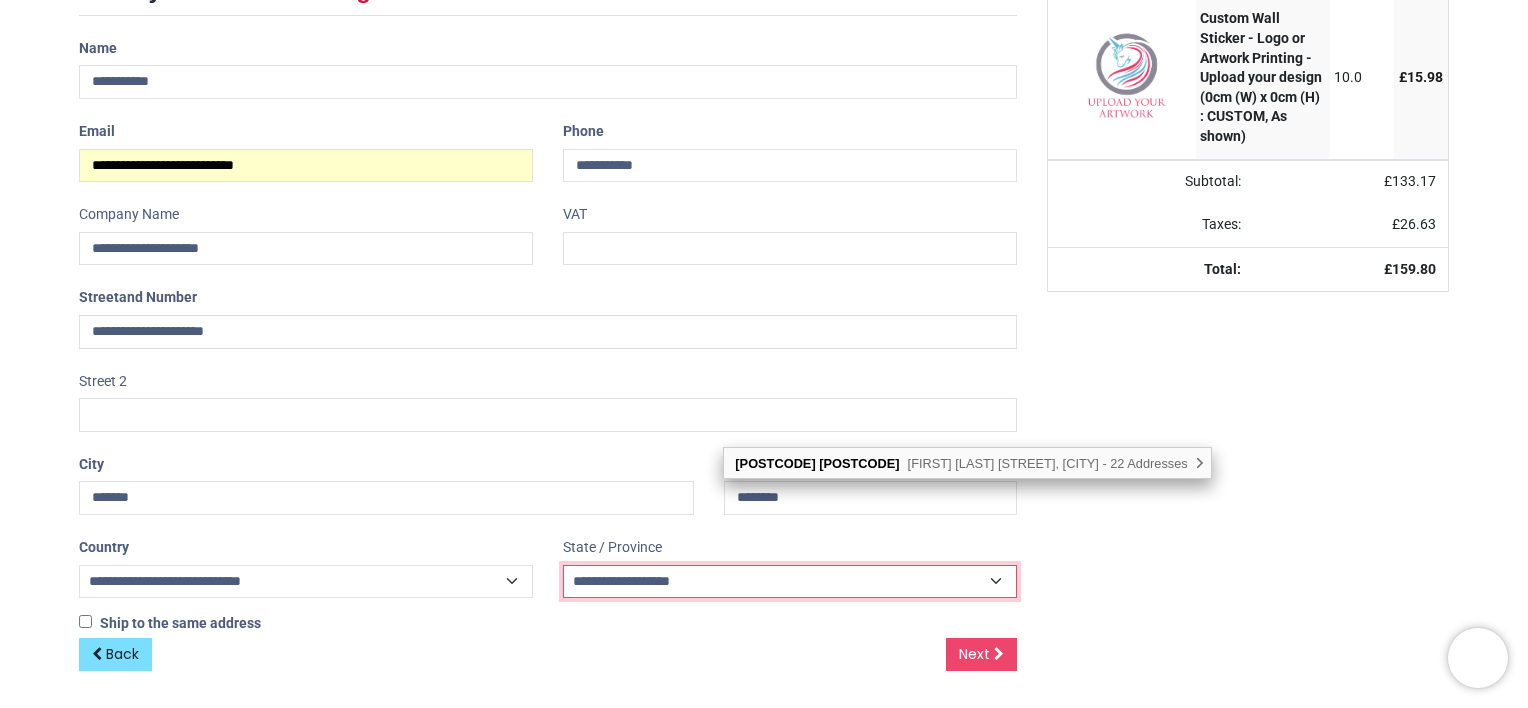 click on "**********" at bounding box center (790, 581) 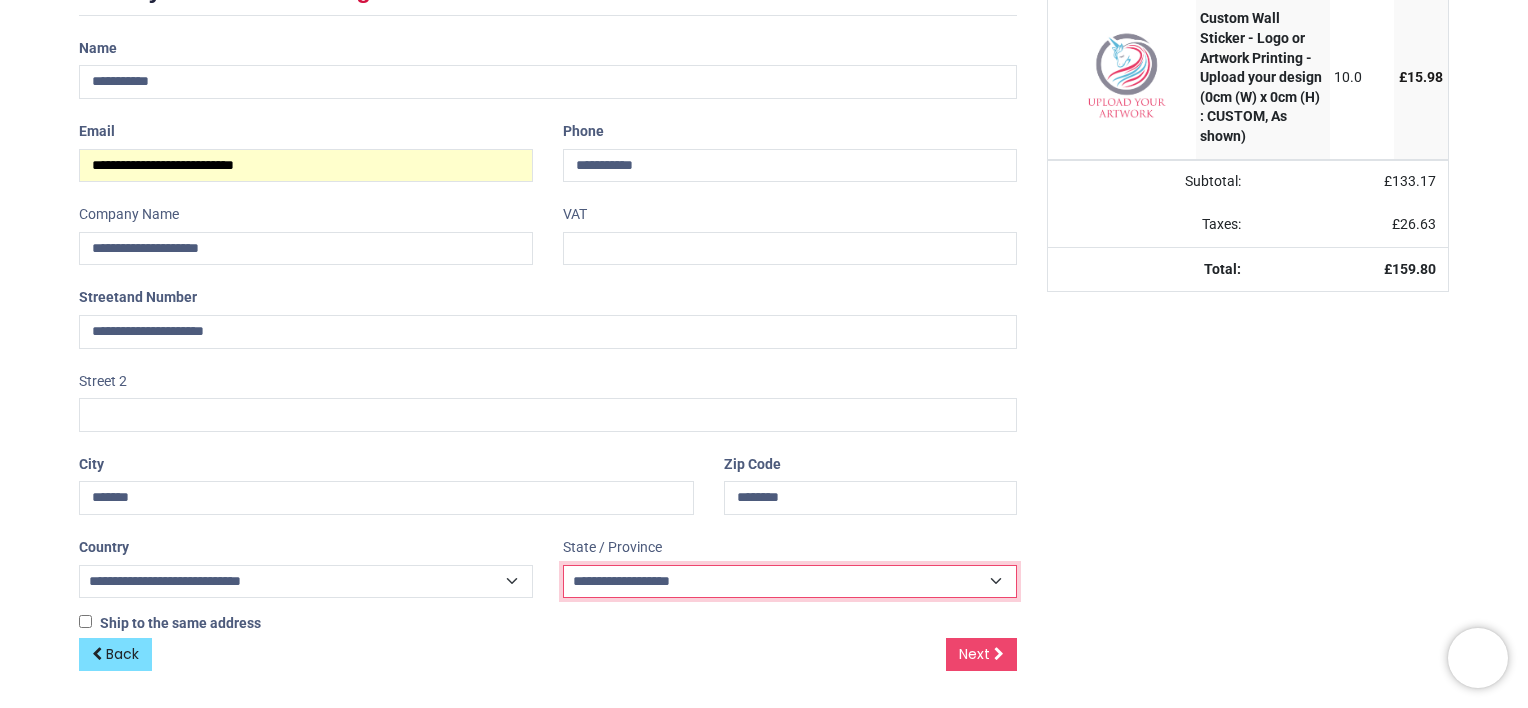select on "***" 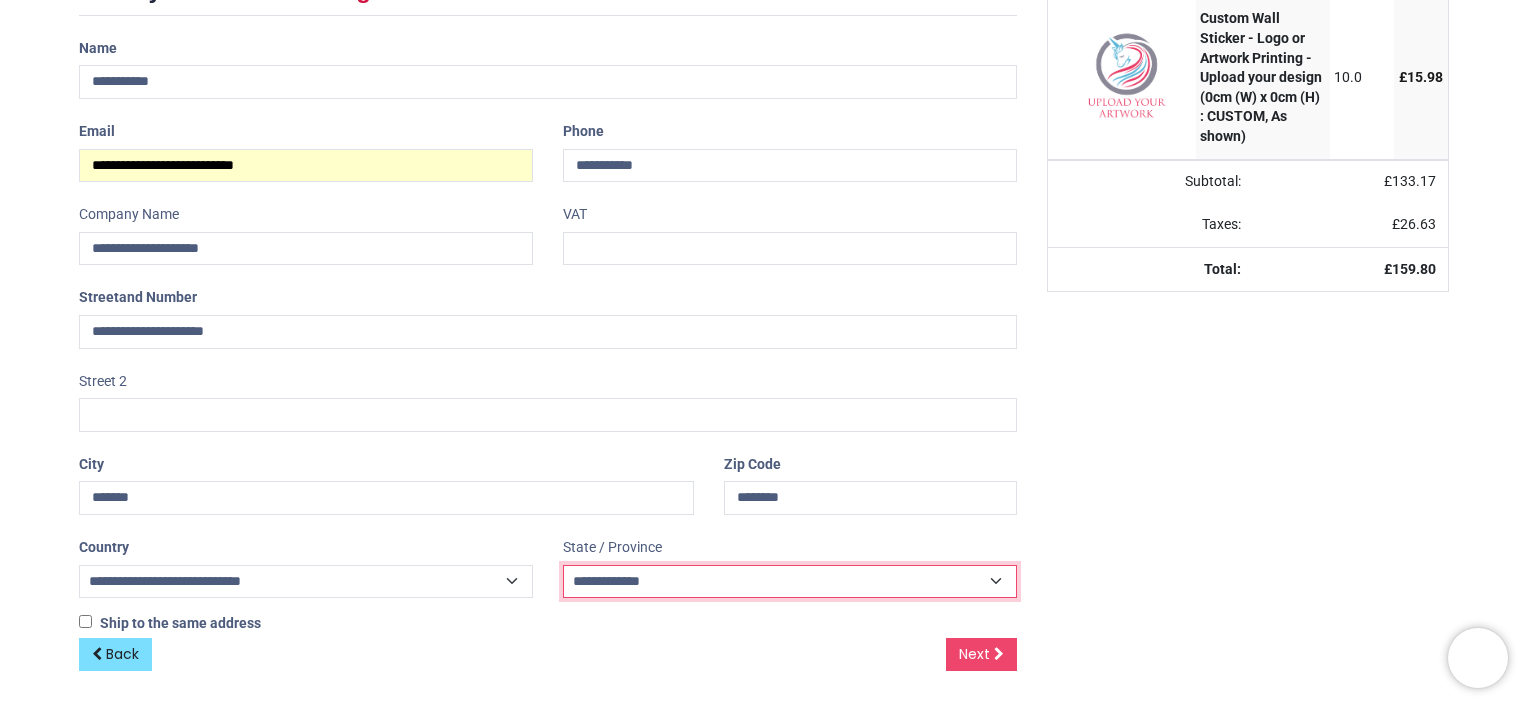 click on "**********" at bounding box center (790, 581) 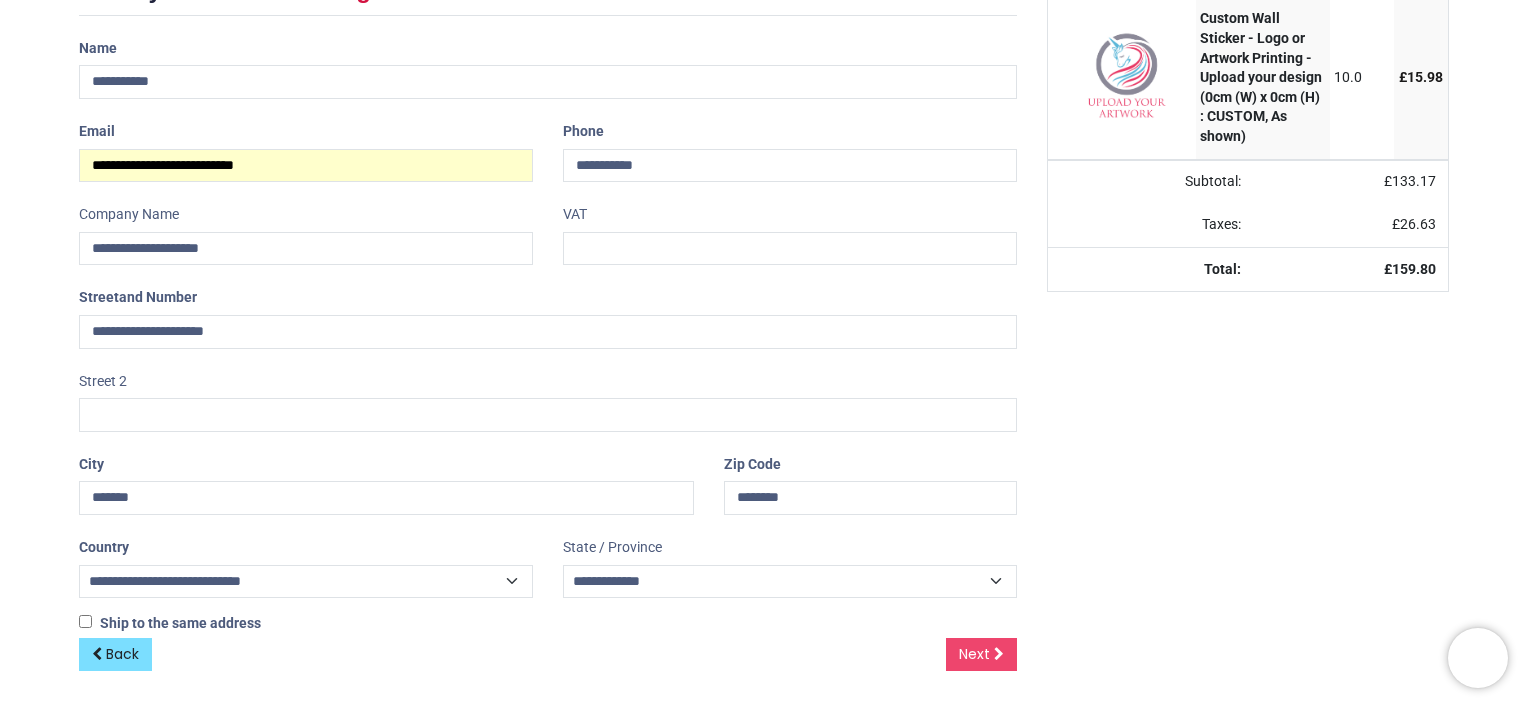 click on "Back
Next" at bounding box center (548, 671) 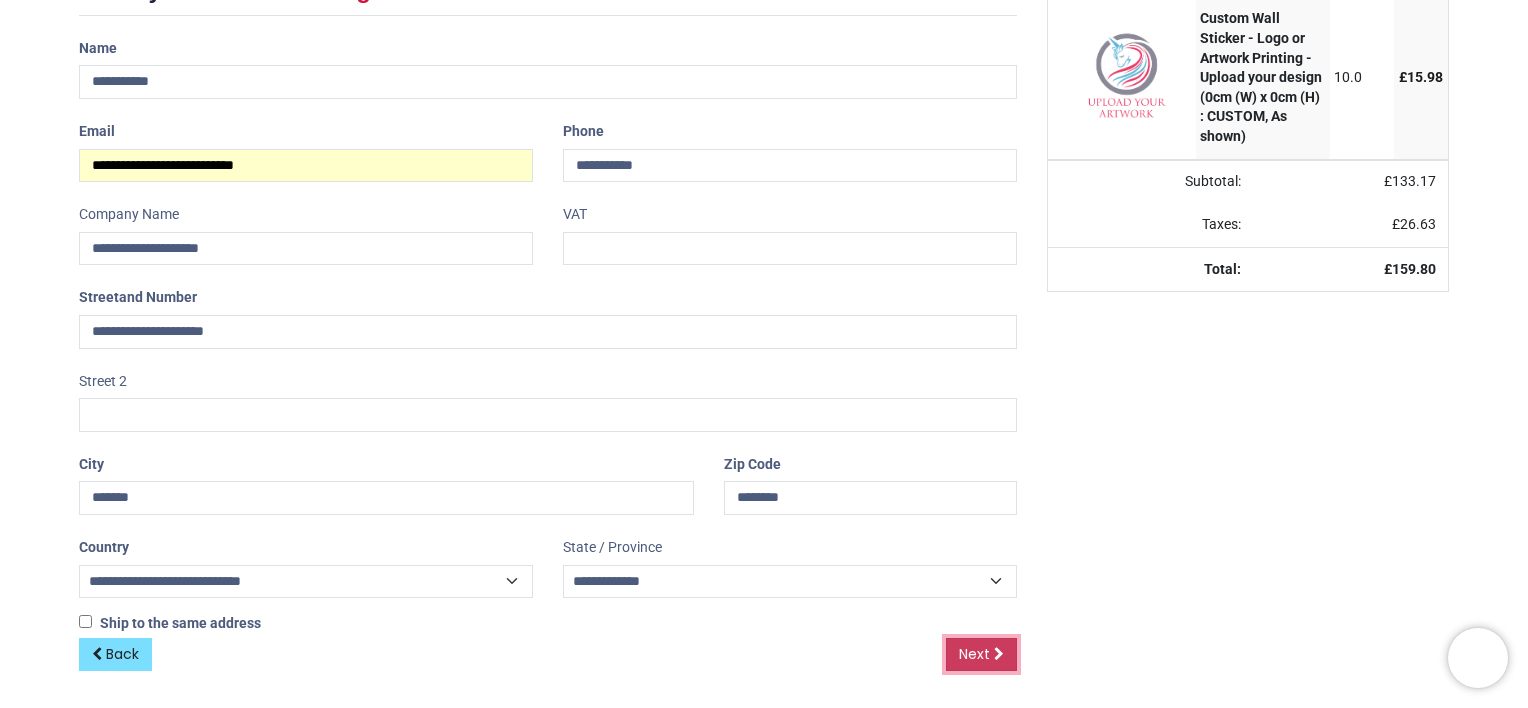 click on "Next" at bounding box center [974, 654] 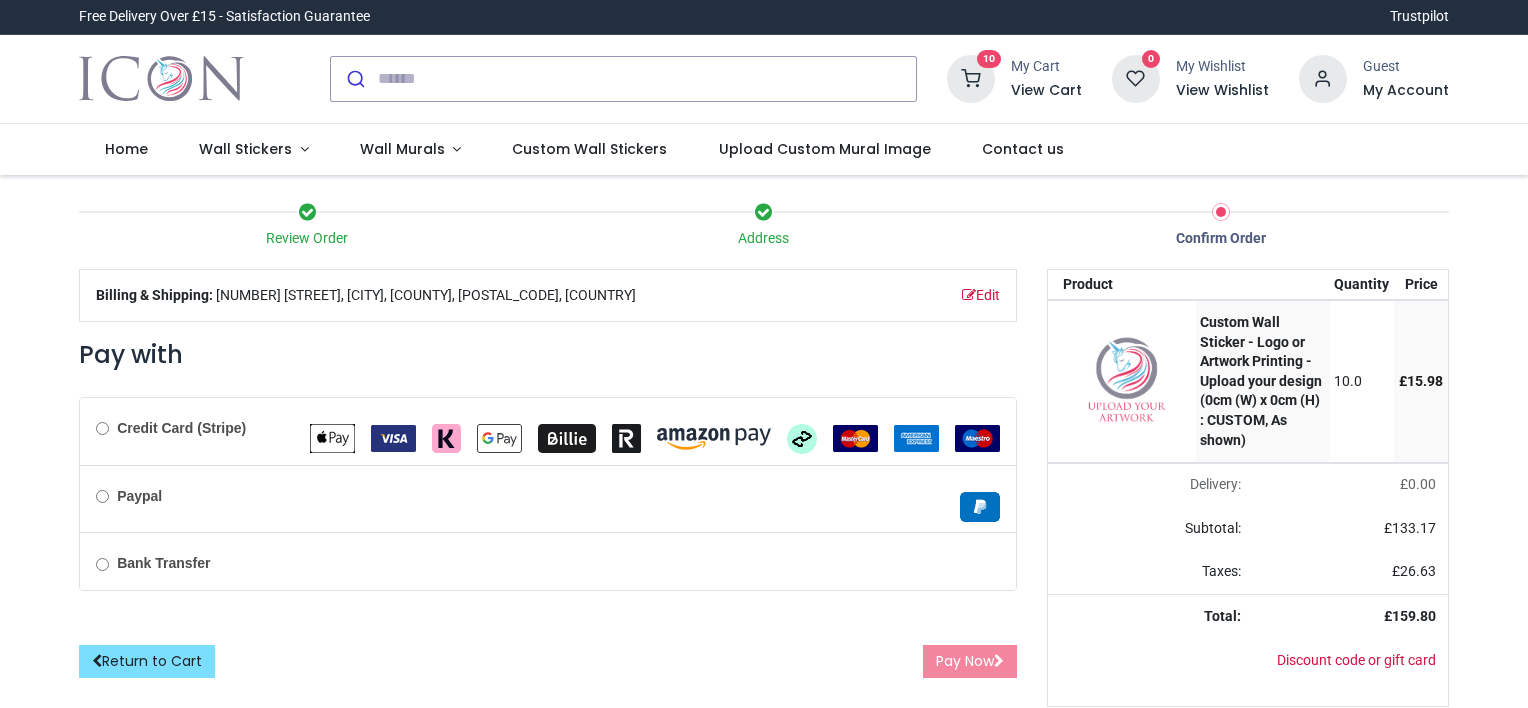 scroll, scrollTop: 0, scrollLeft: 0, axis: both 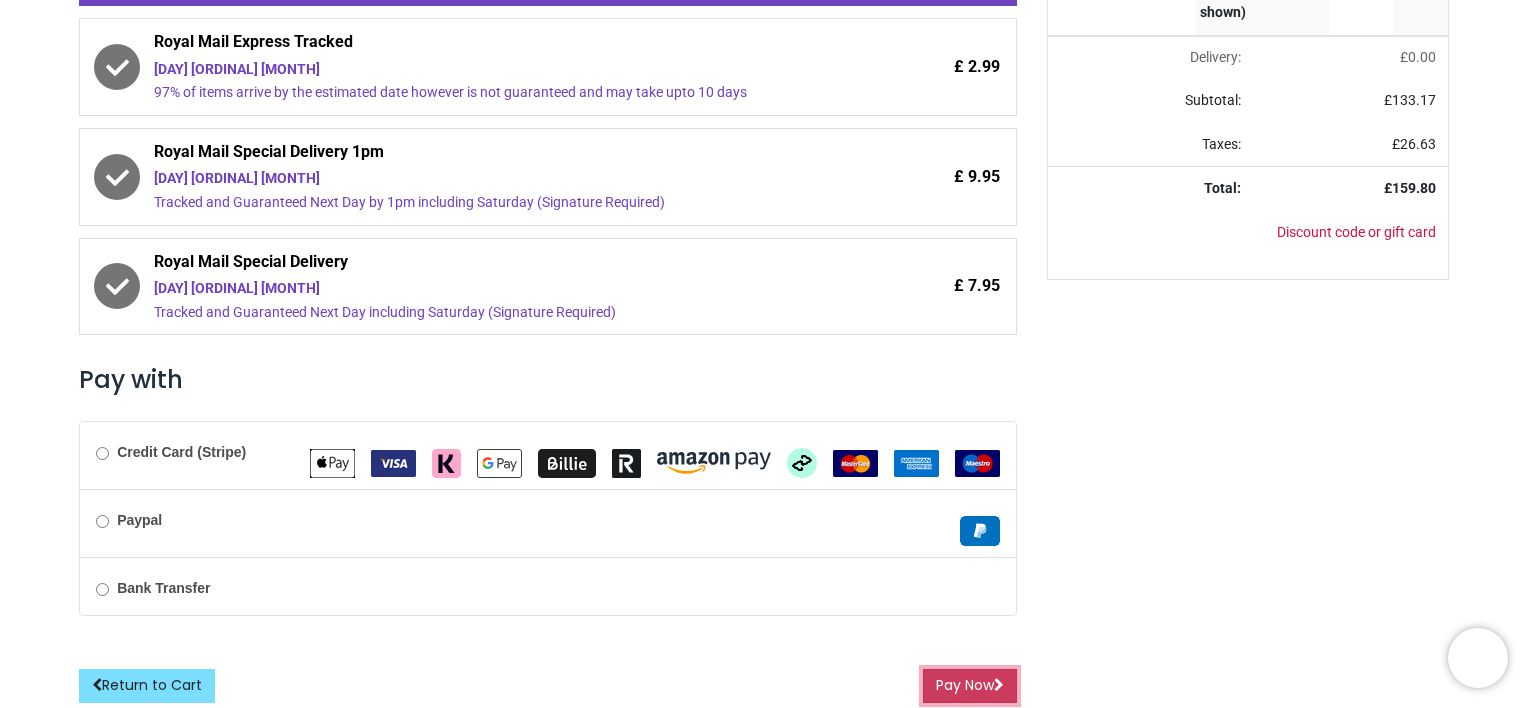 click on "Pay Now" at bounding box center [970, 686] 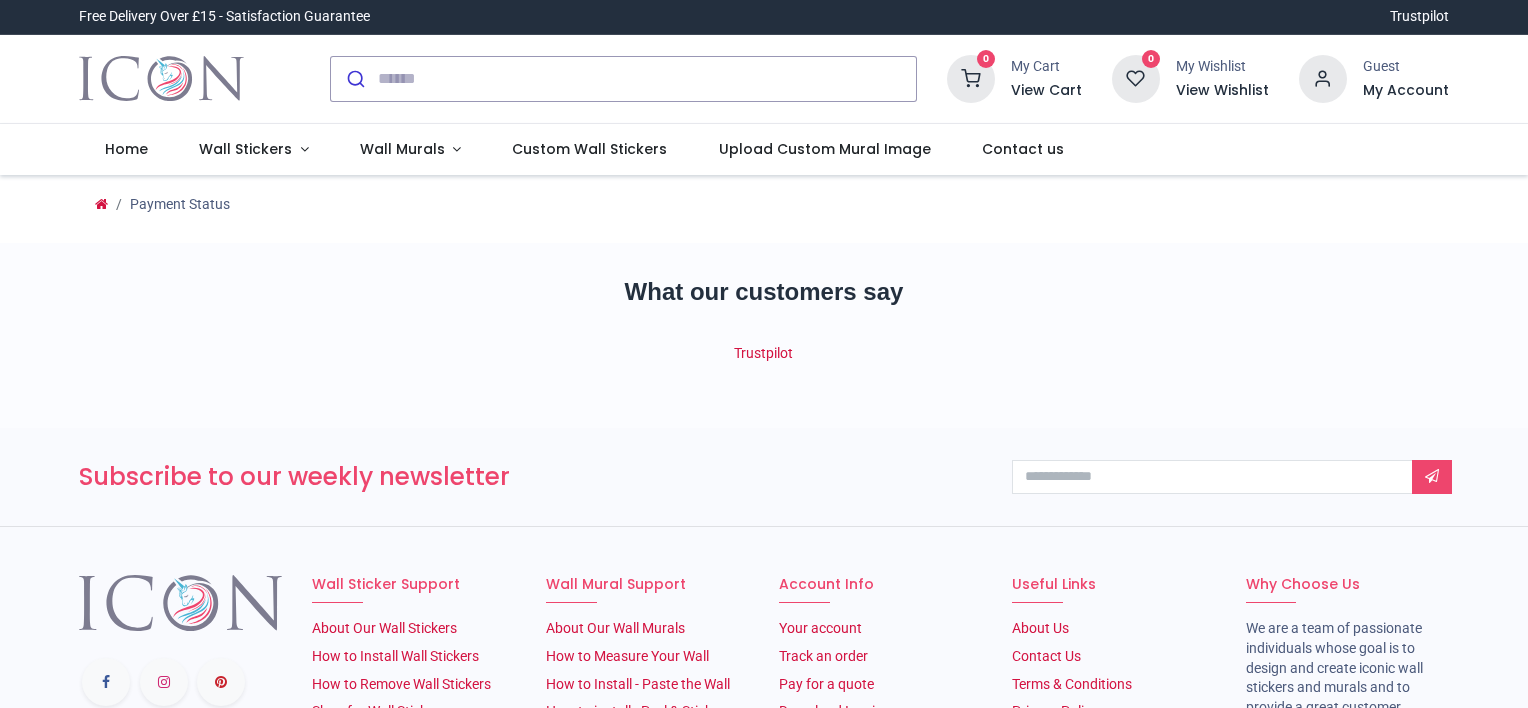 scroll, scrollTop: 0, scrollLeft: 0, axis: both 